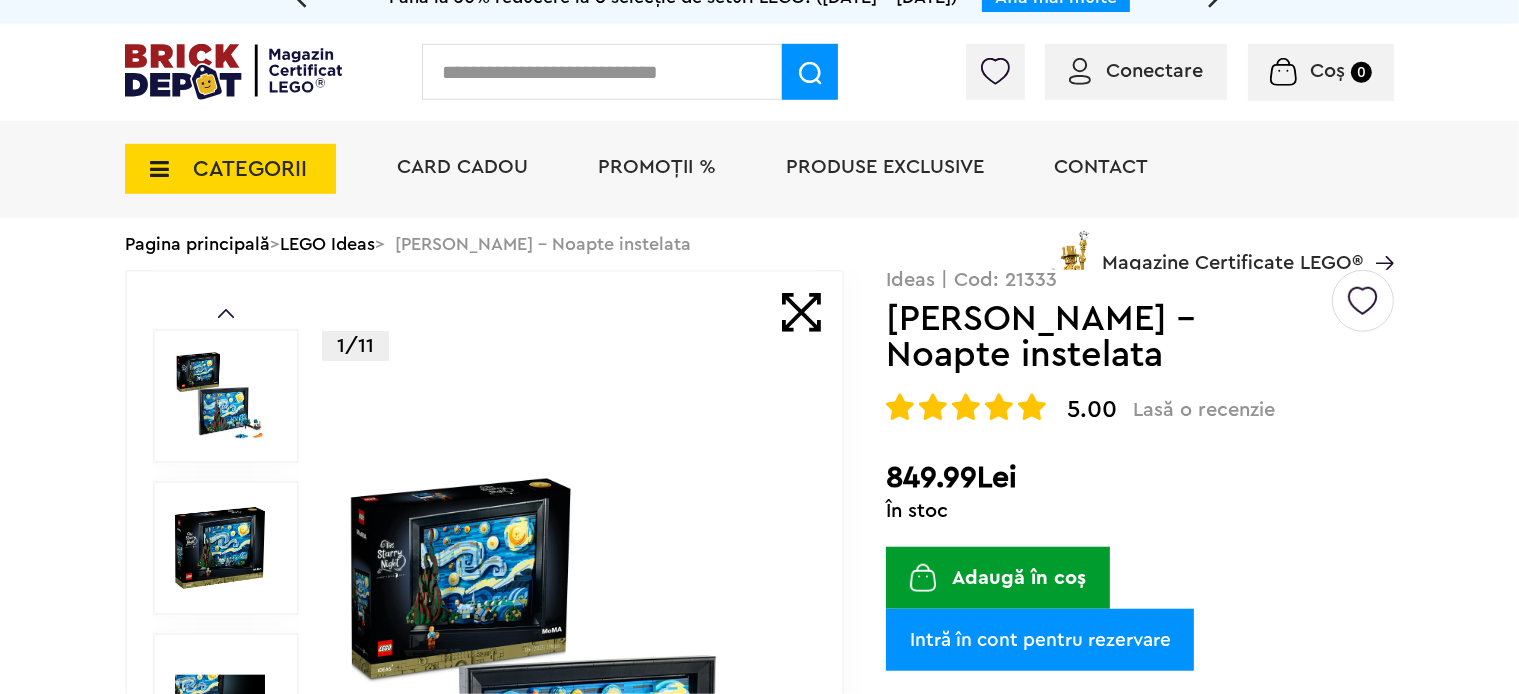 scroll, scrollTop: 0, scrollLeft: 0, axis: both 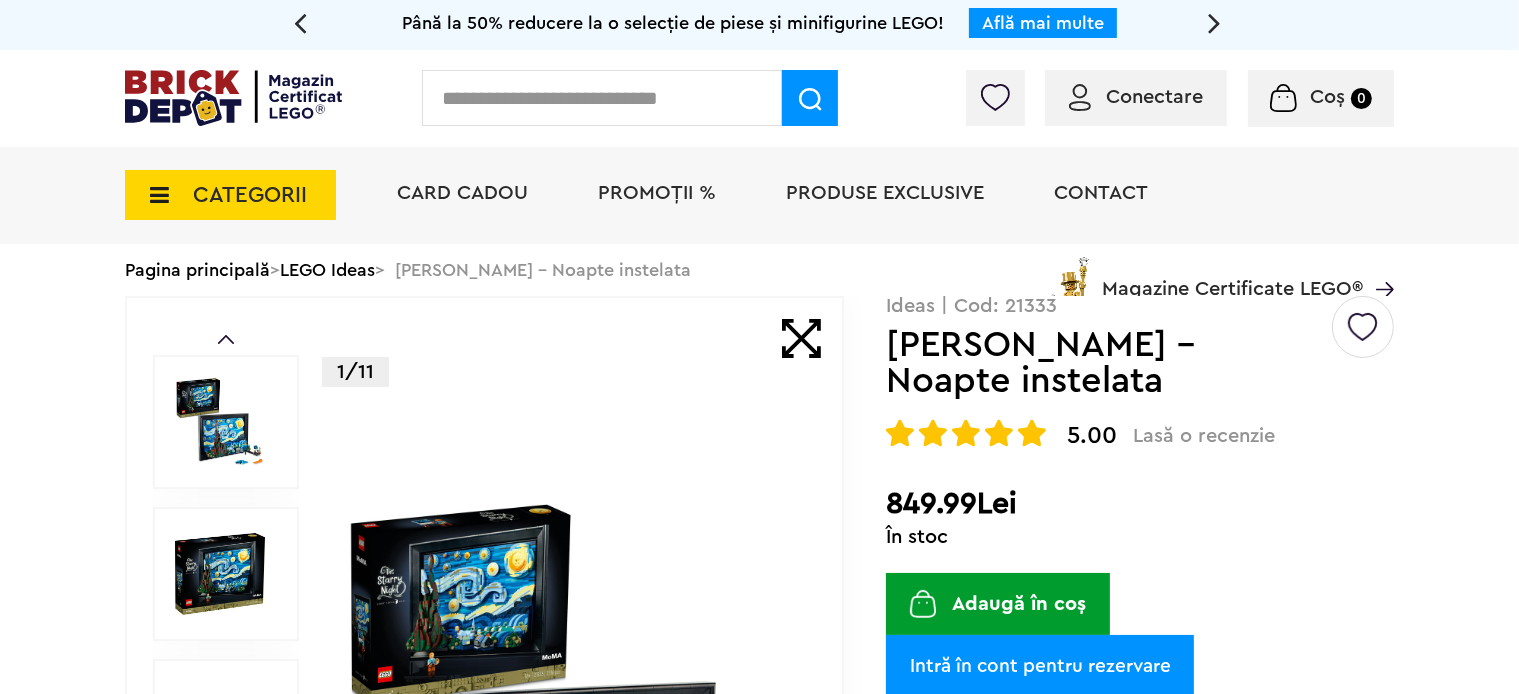 click at bounding box center (220, 422) 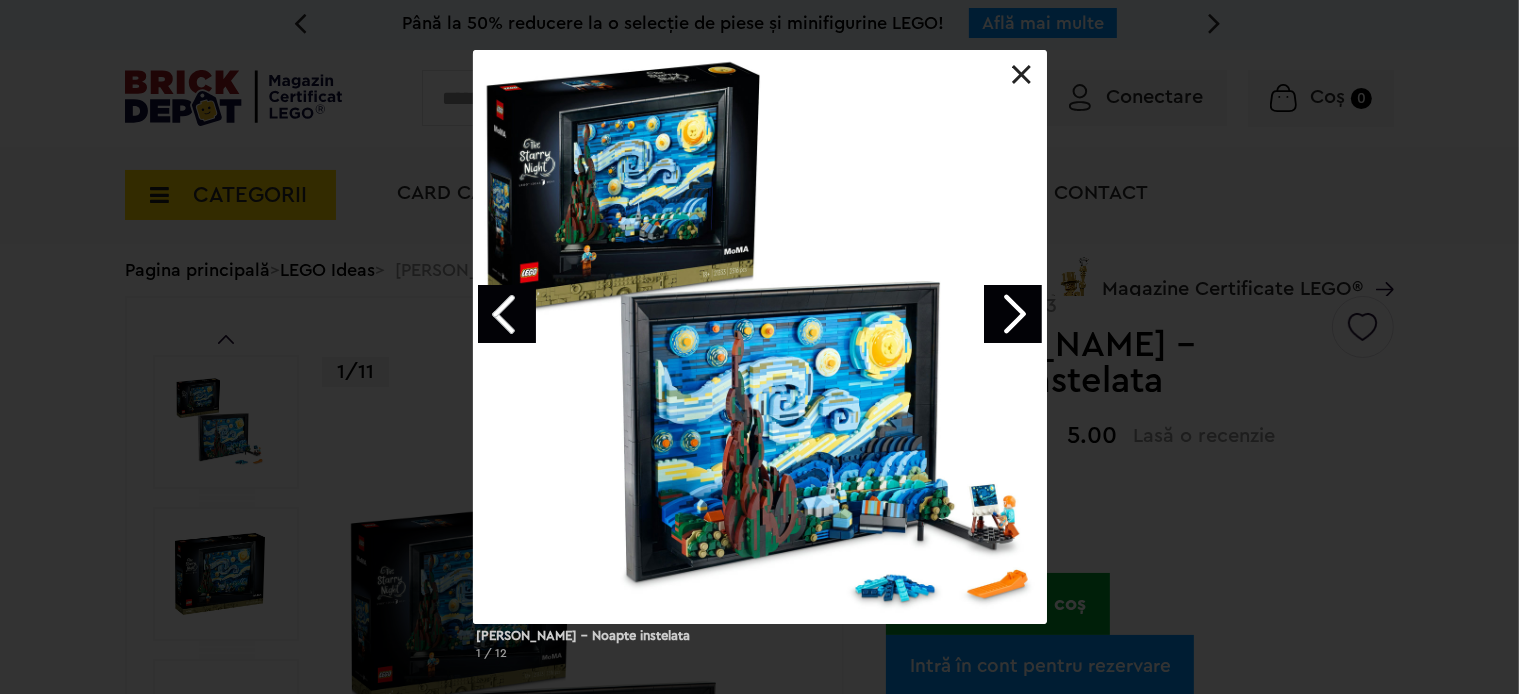 click at bounding box center (760, 337) 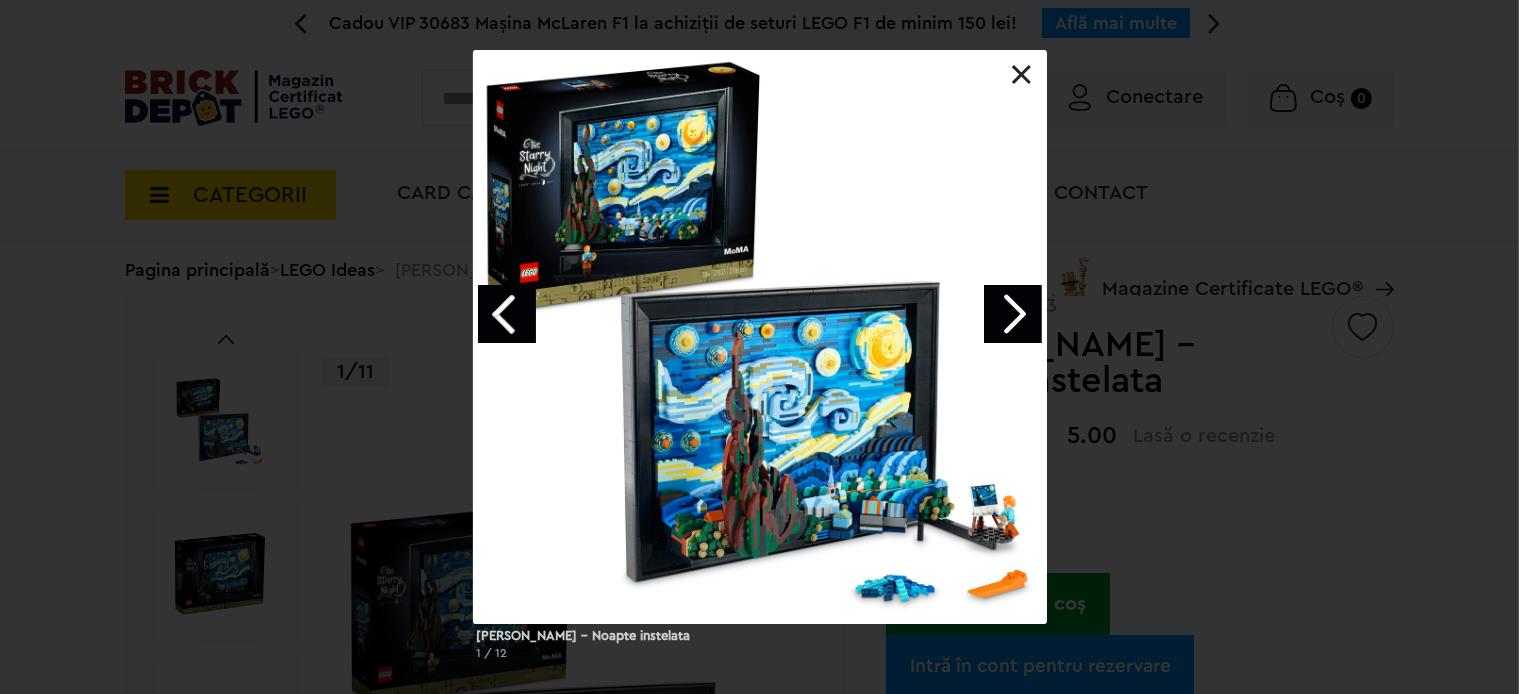 click on "Vincent van Gogh - Noapte instelata 1 / 12" at bounding box center [759, 363] 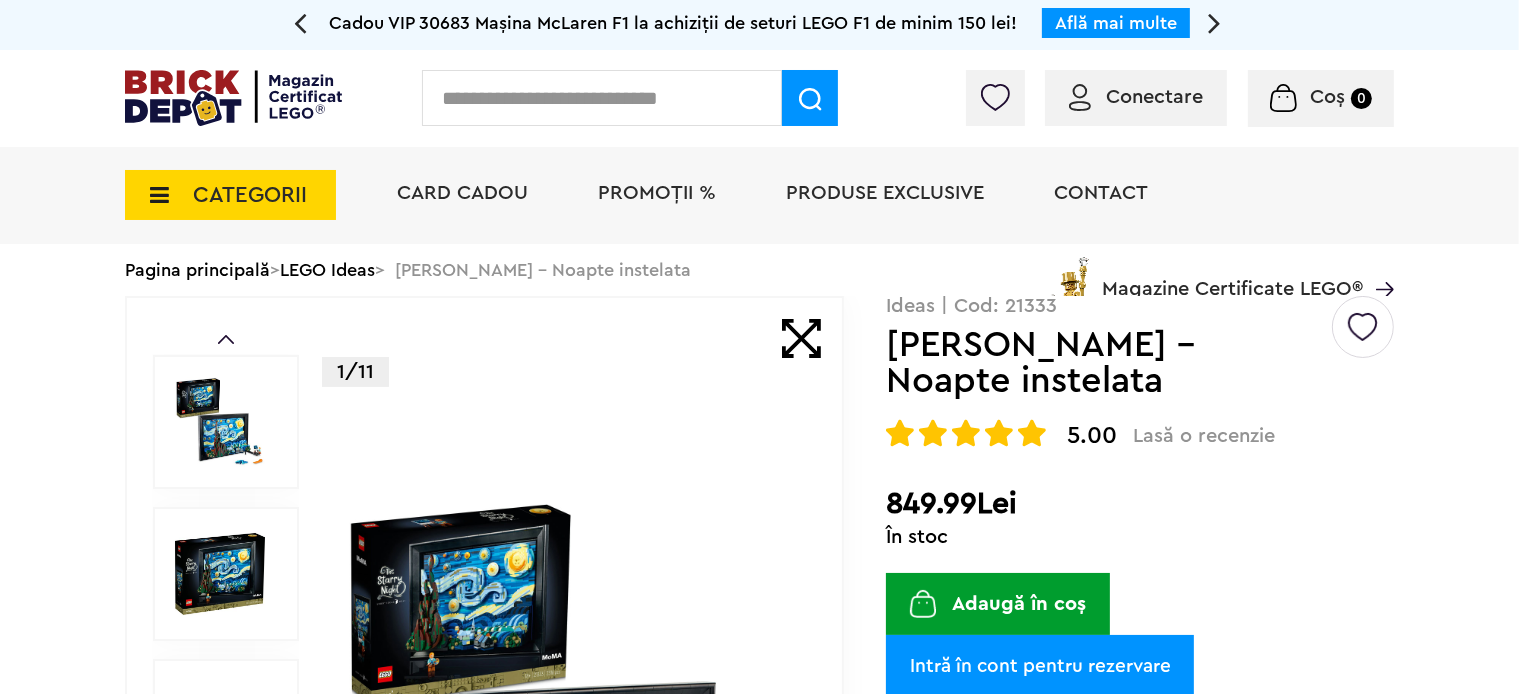 click on "Conectare
Coș   0" at bounding box center (759, 98) 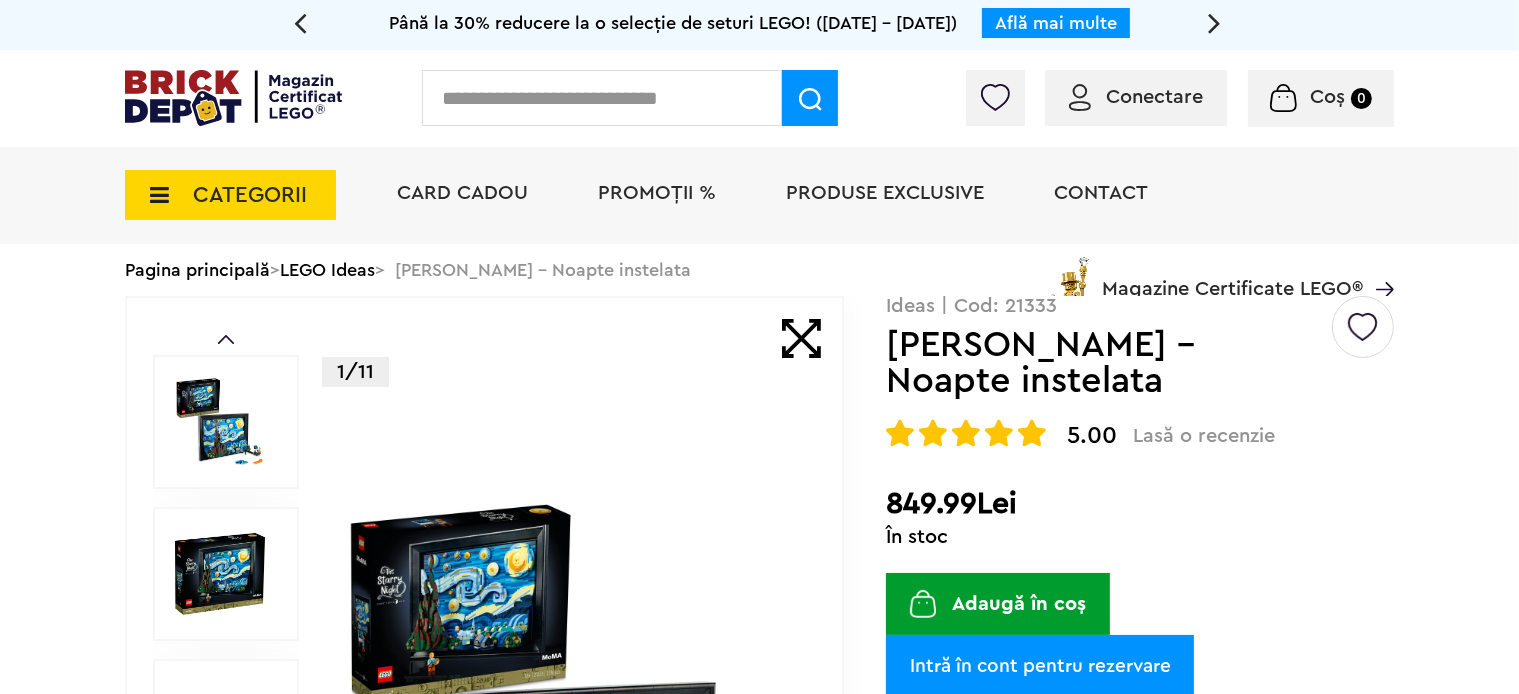 click at bounding box center [602, 98] 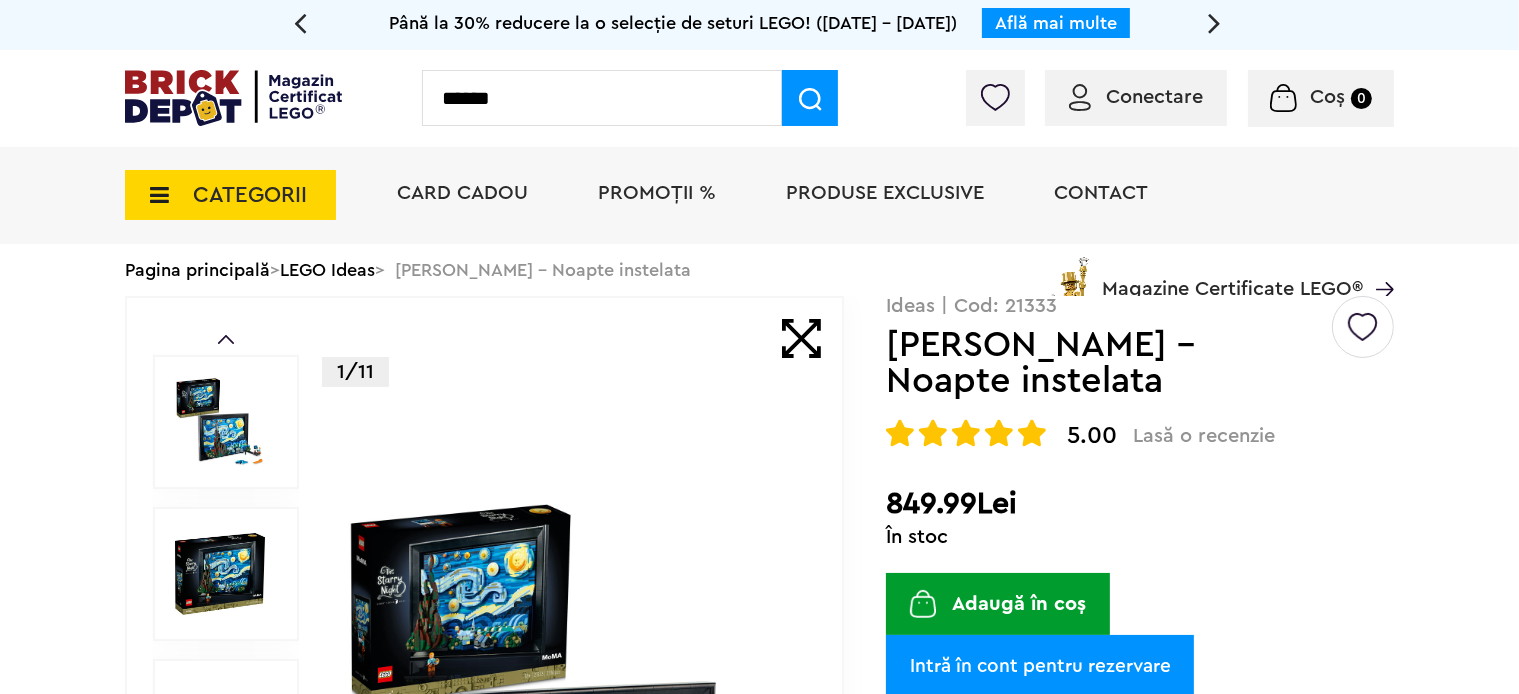 type on "******" 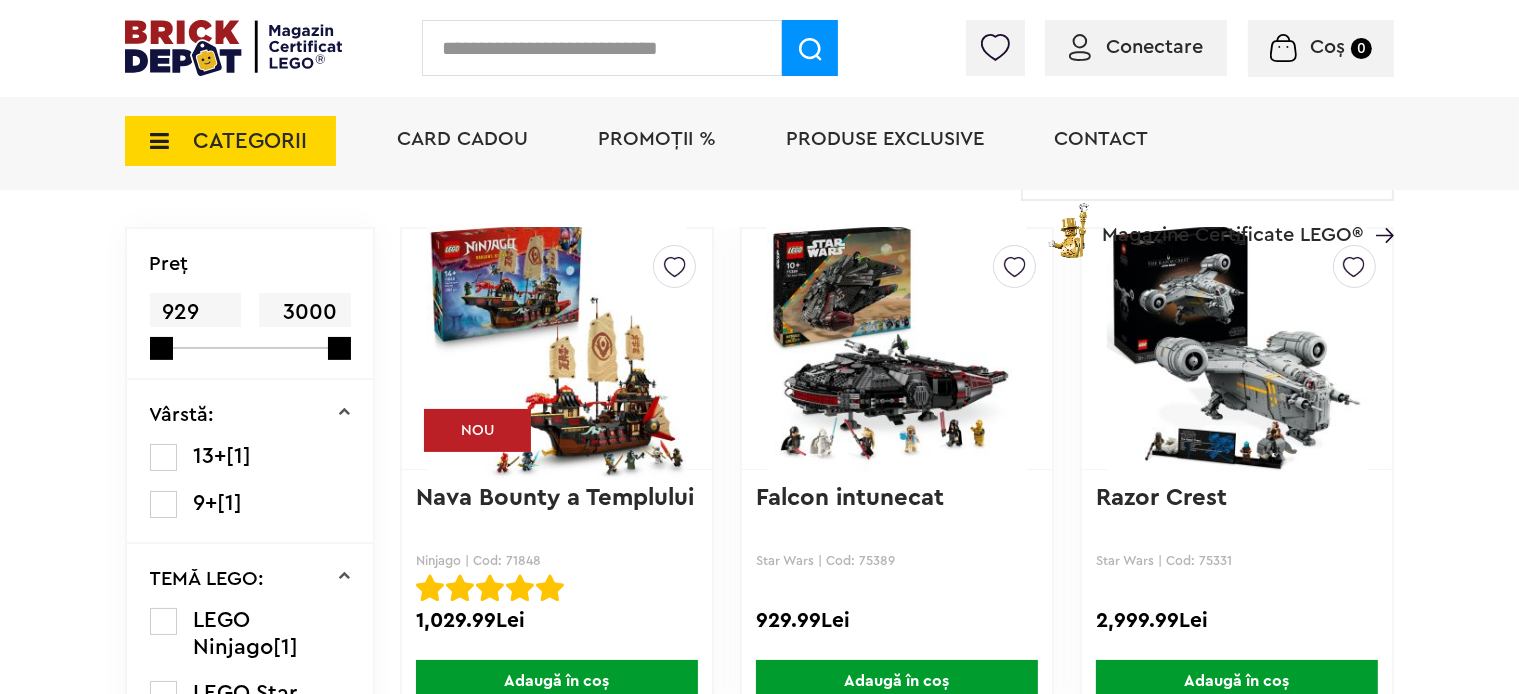 scroll, scrollTop: 197, scrollLeft: 0, axis: vertical 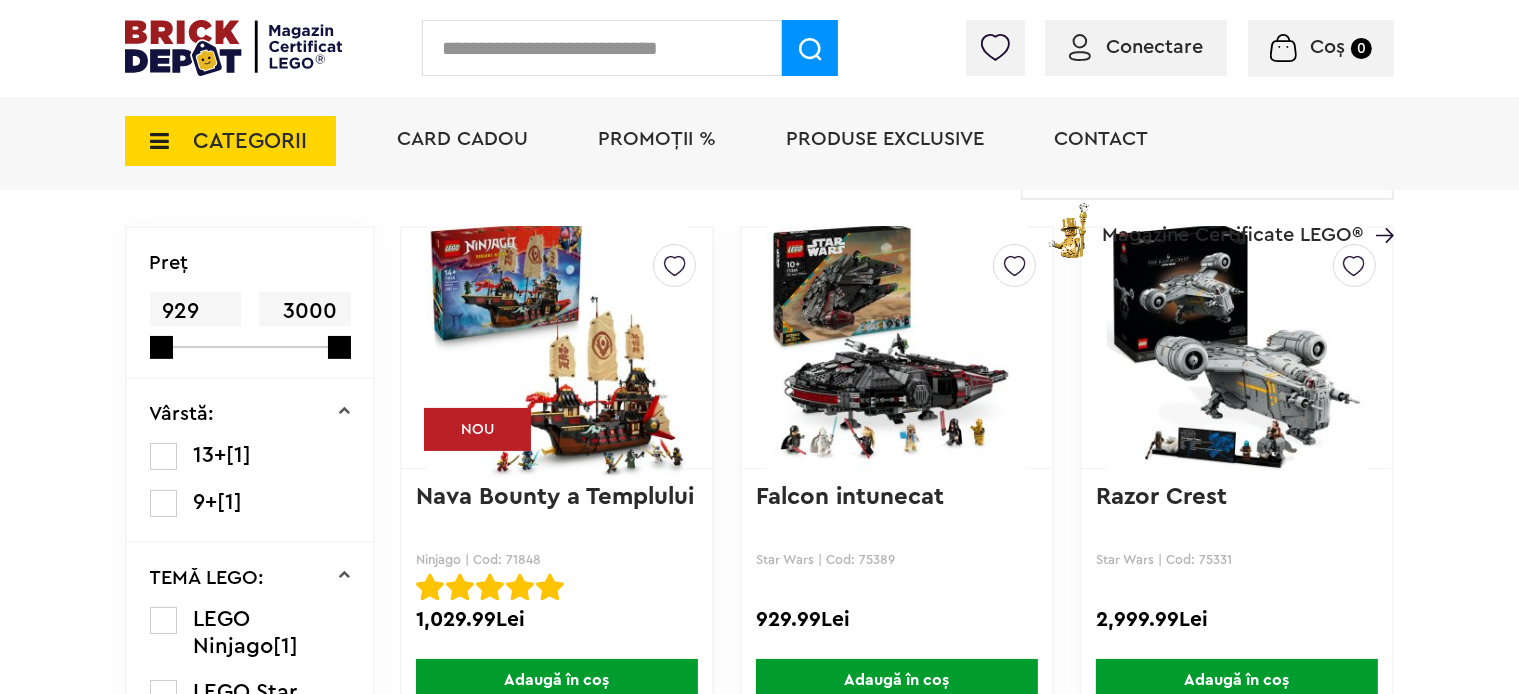 click at bounding box center [557, 348] 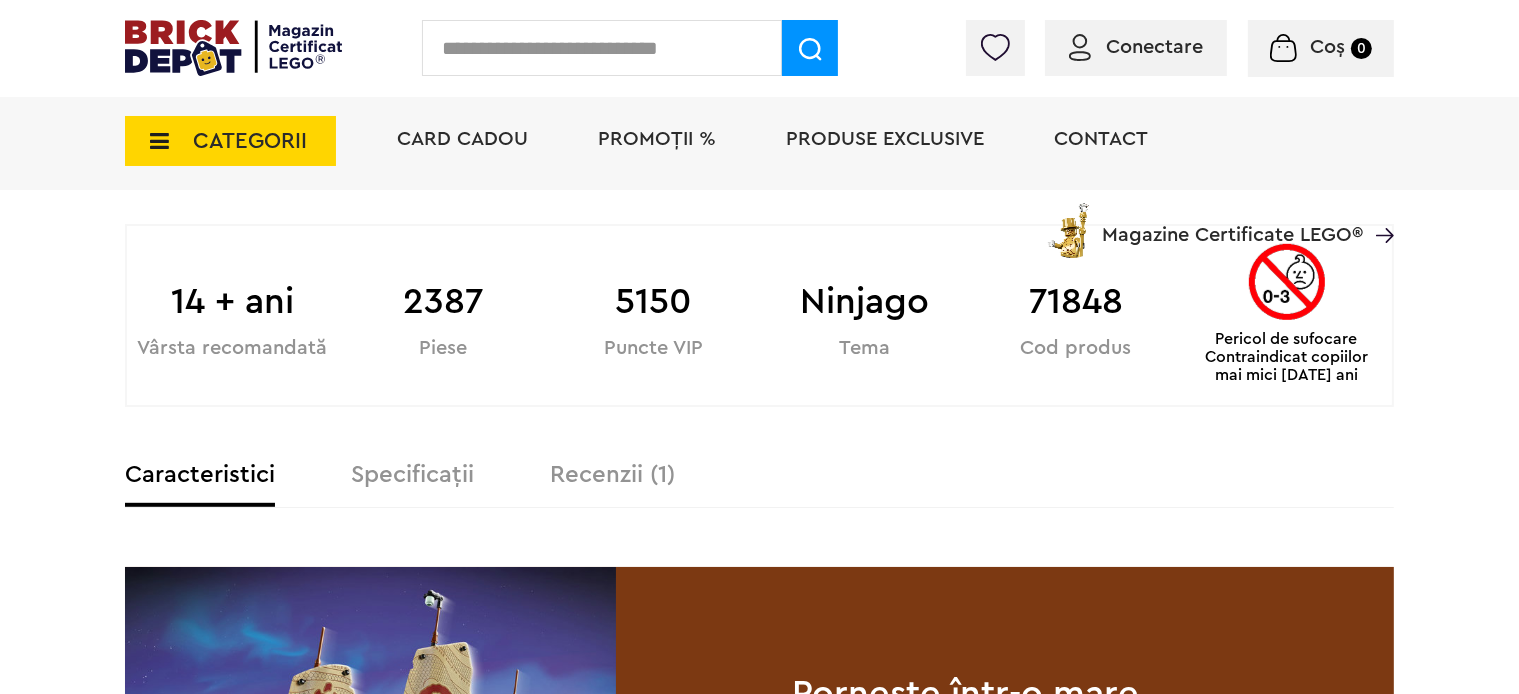 scroll, scrollTop: 50, scrollLeft: 0, axis: vertical 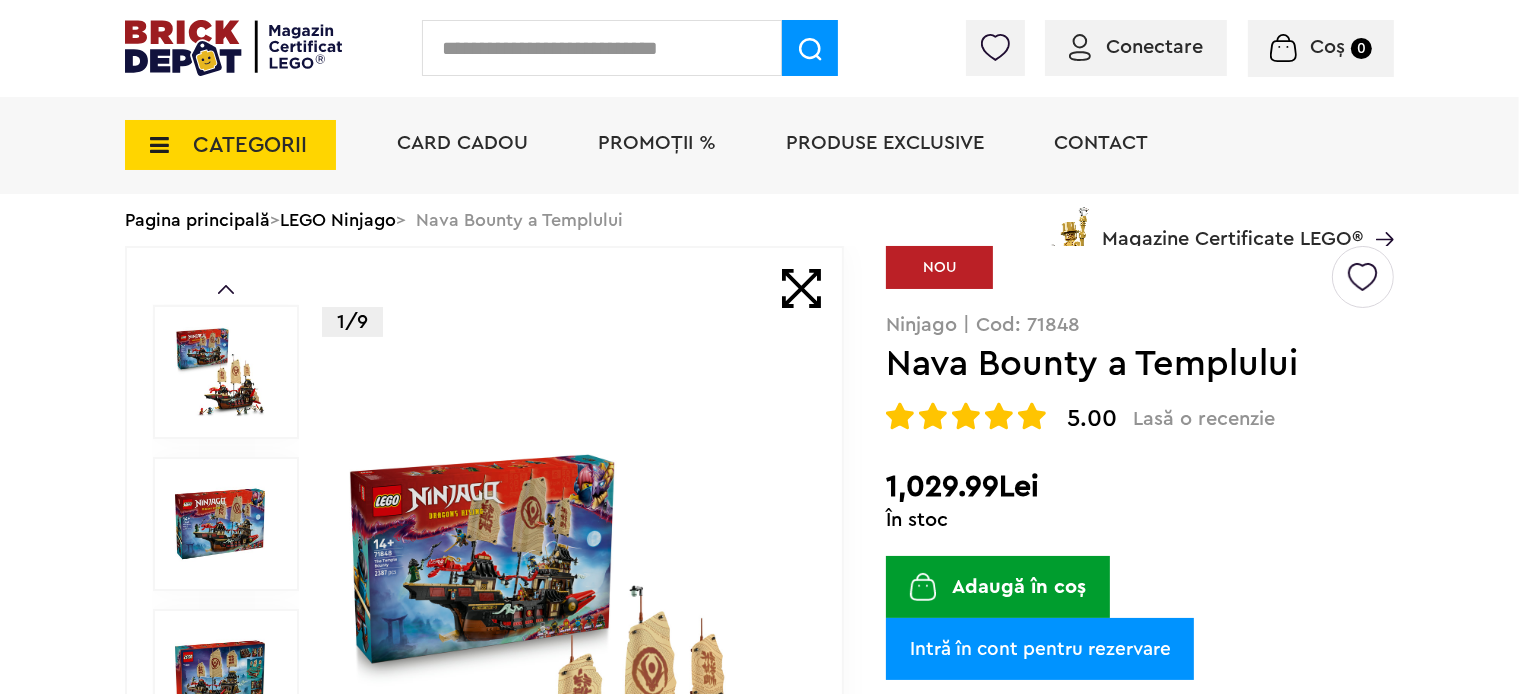 click at bounding box center (220, 372) 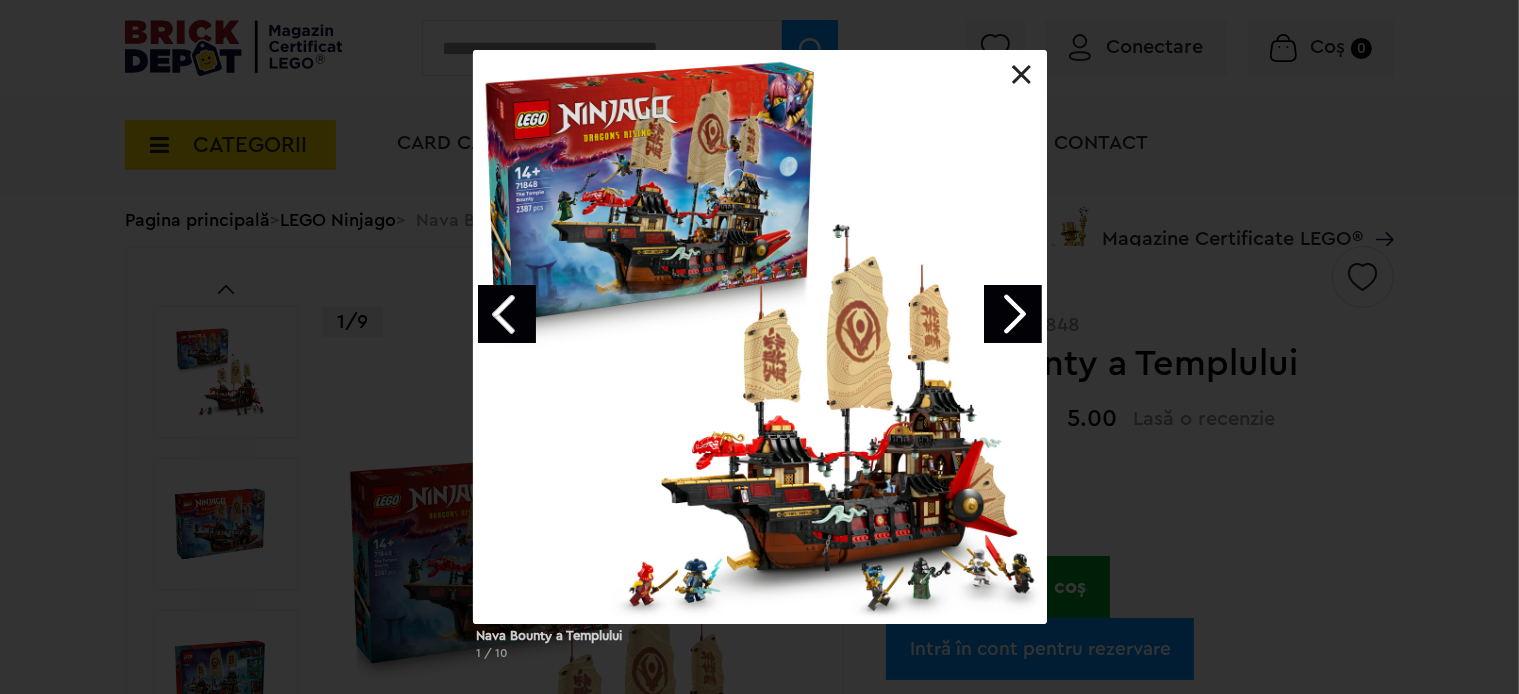 click at bounding box center [1013, 314] 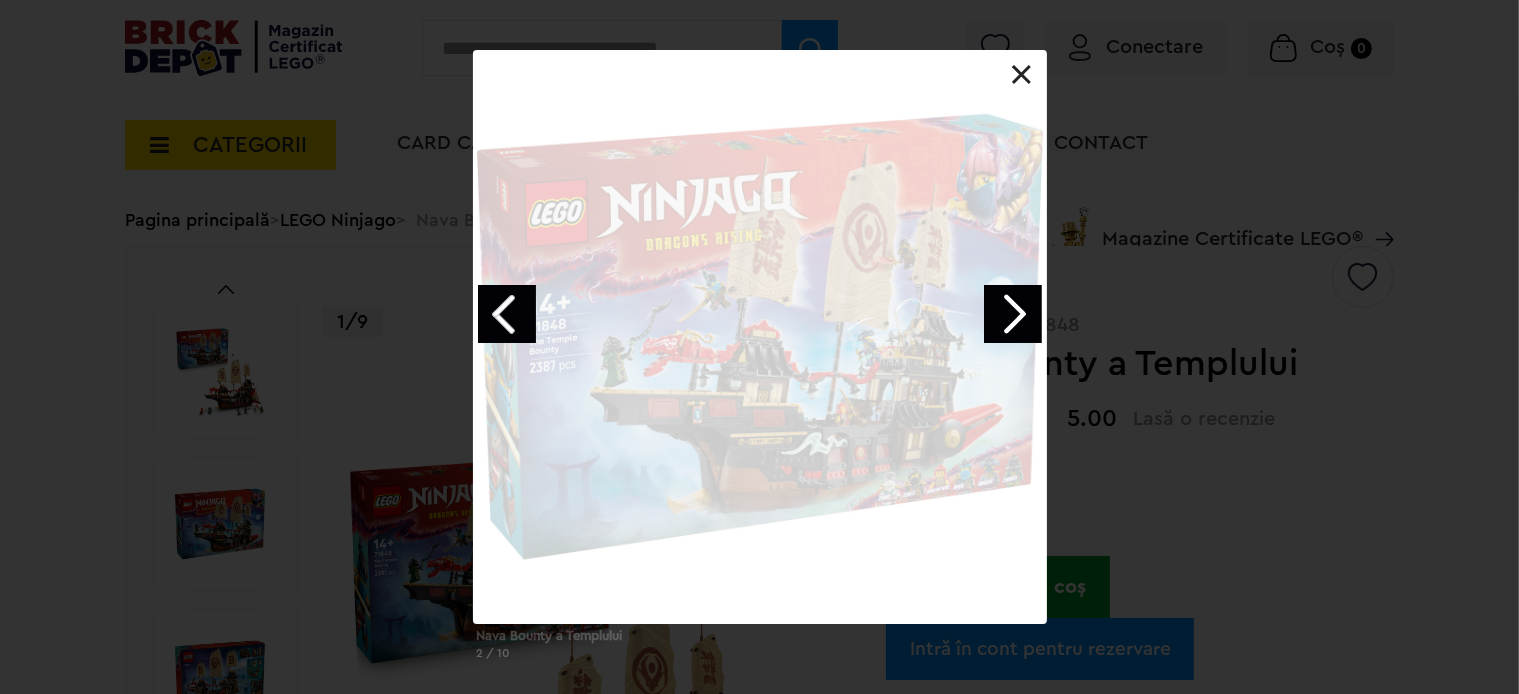 click at bounding box center [1013, 314] 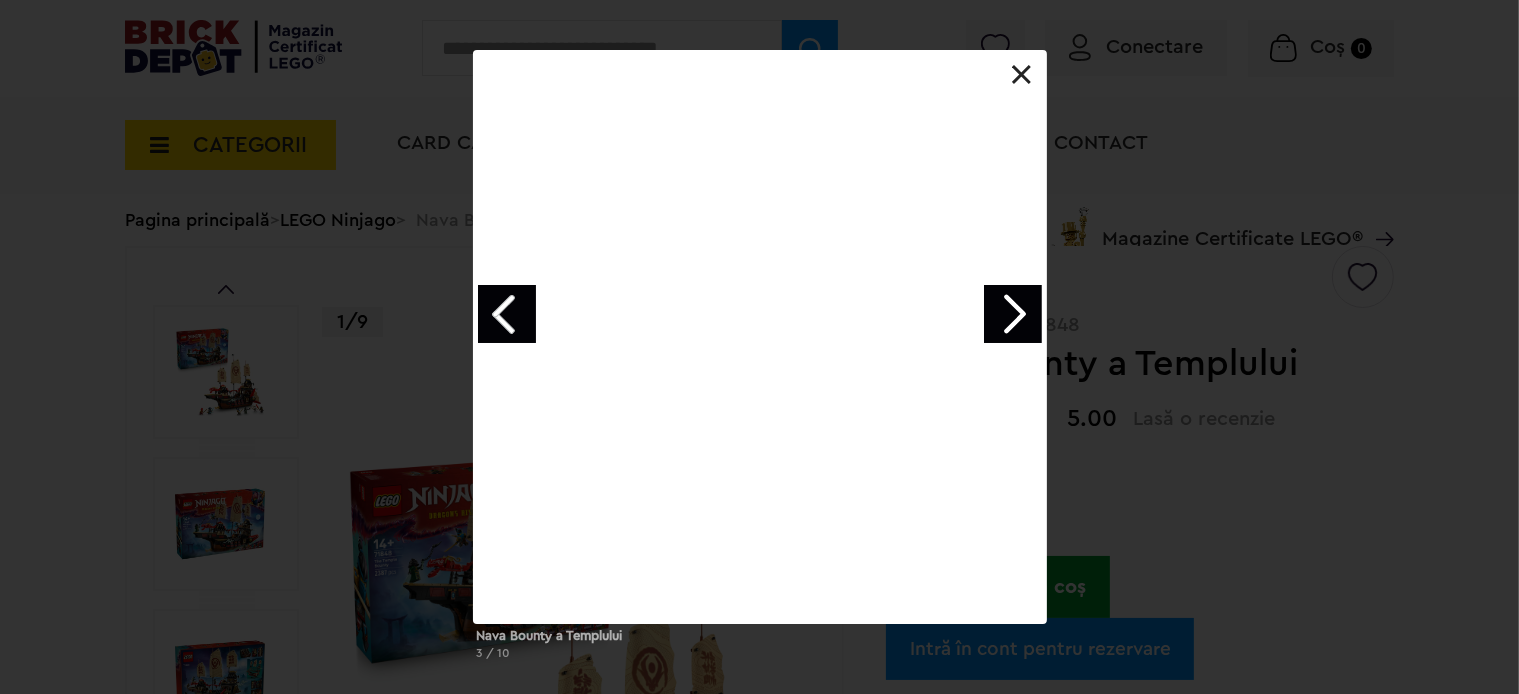 click at bounding box center (1013, 314) 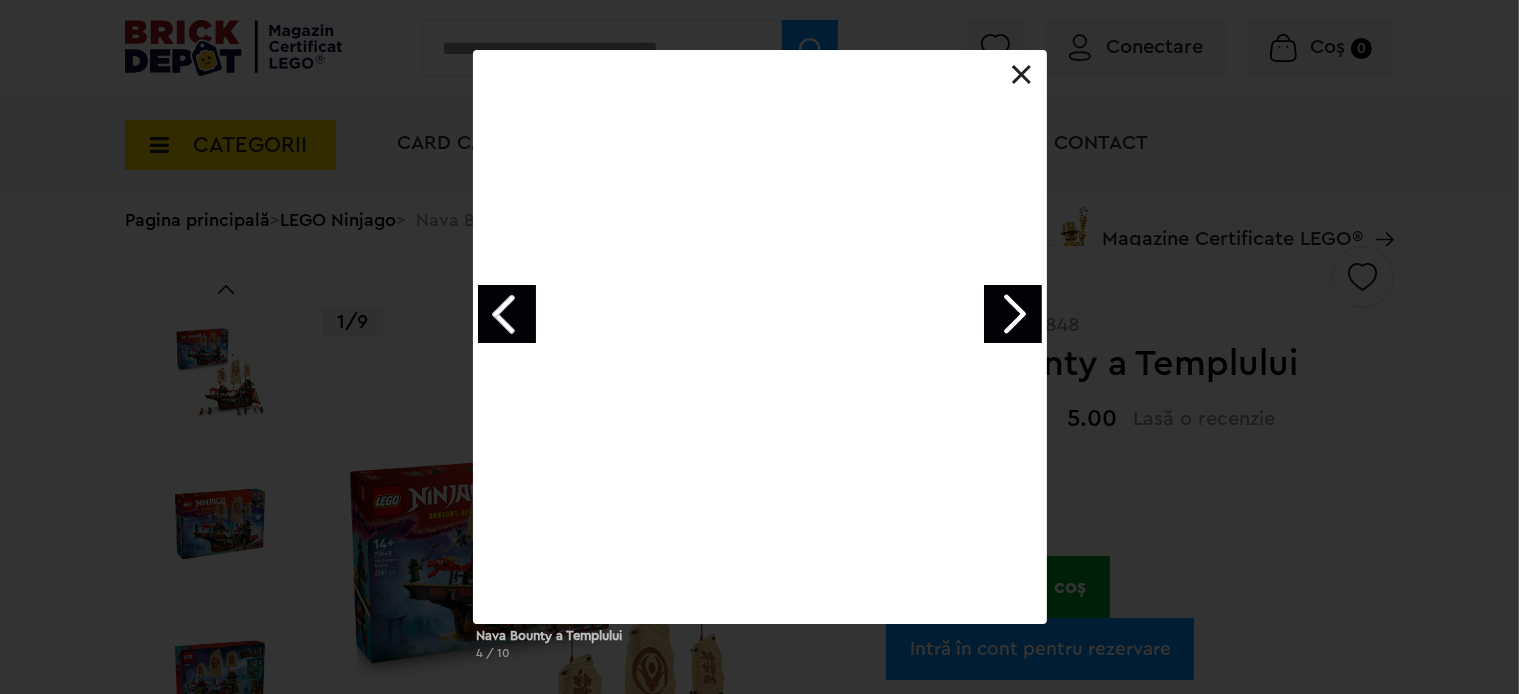 click at bounding box center [1013, 314] 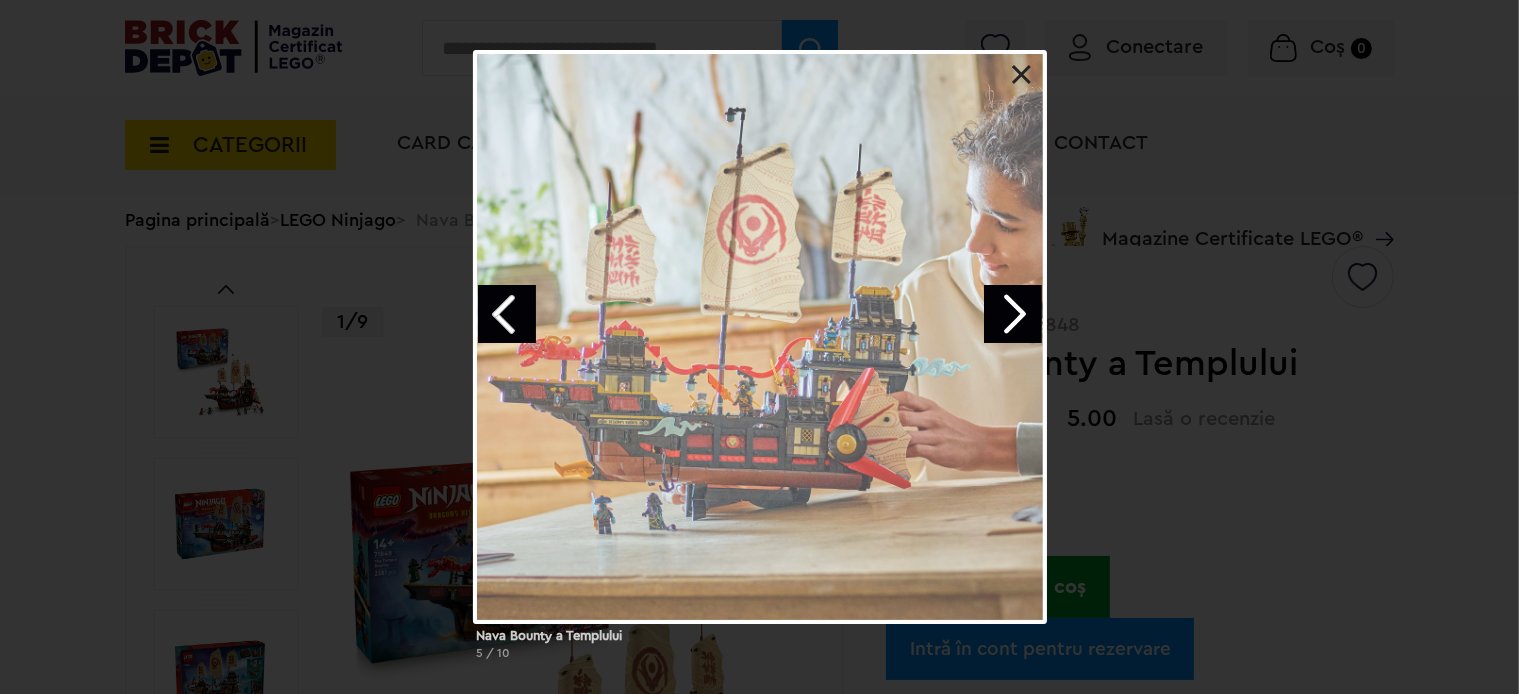 click at bounding box center [1013, 314] 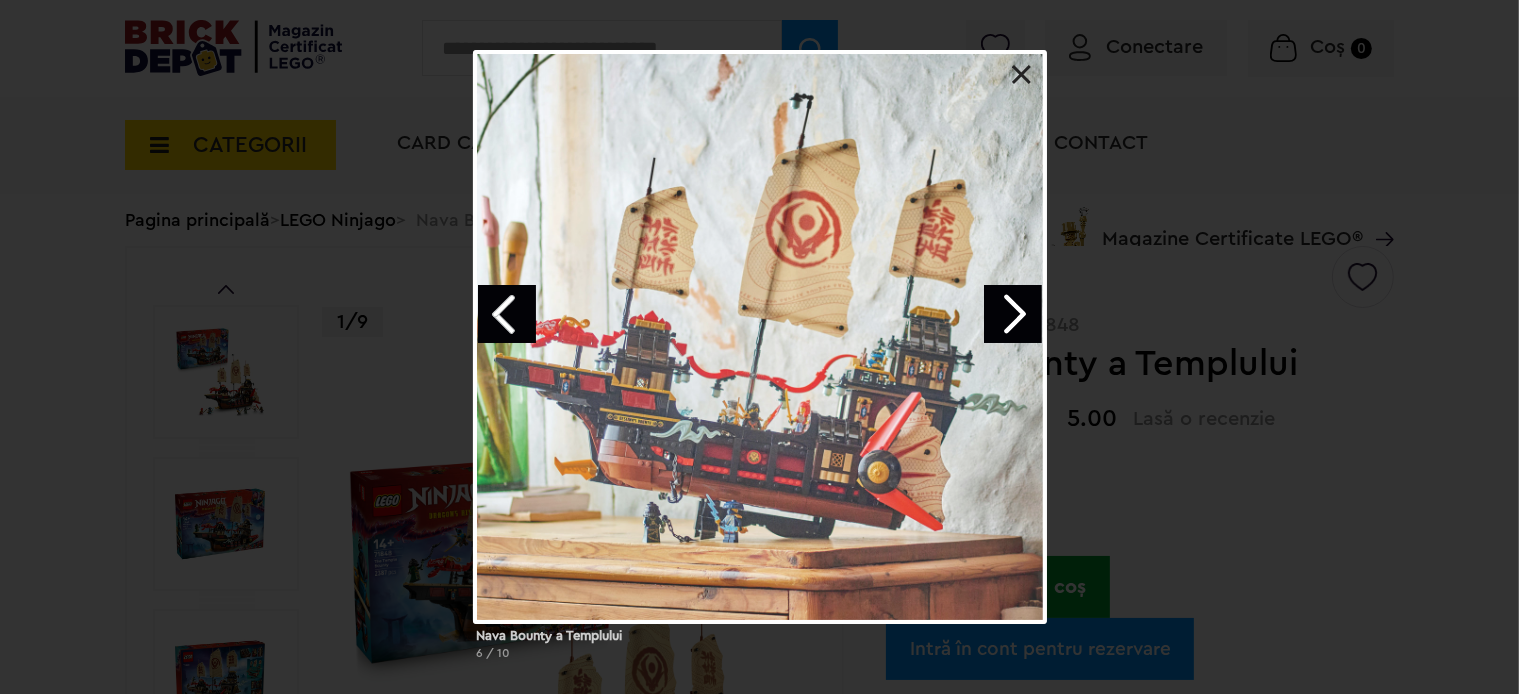 click at bounding box center [1013, 314] 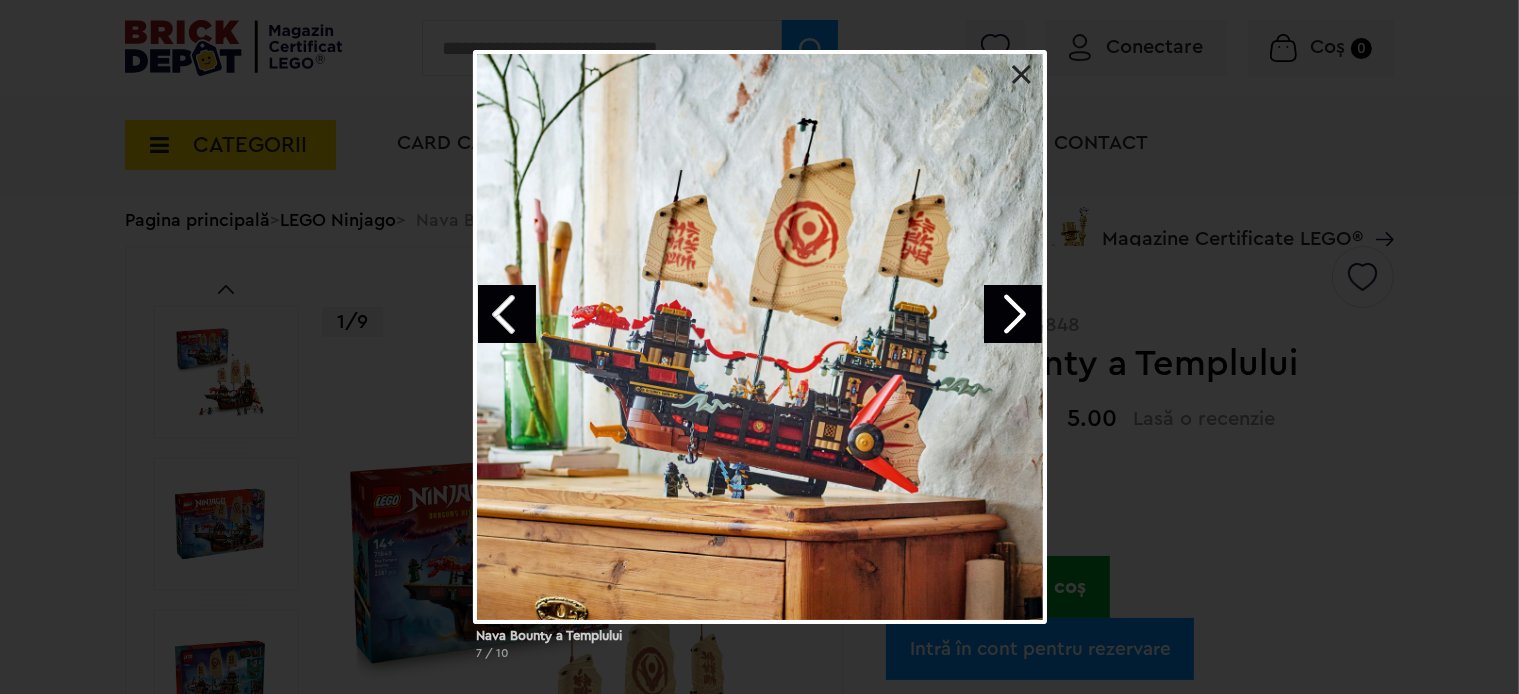 click at bounding box center (1013, 314) 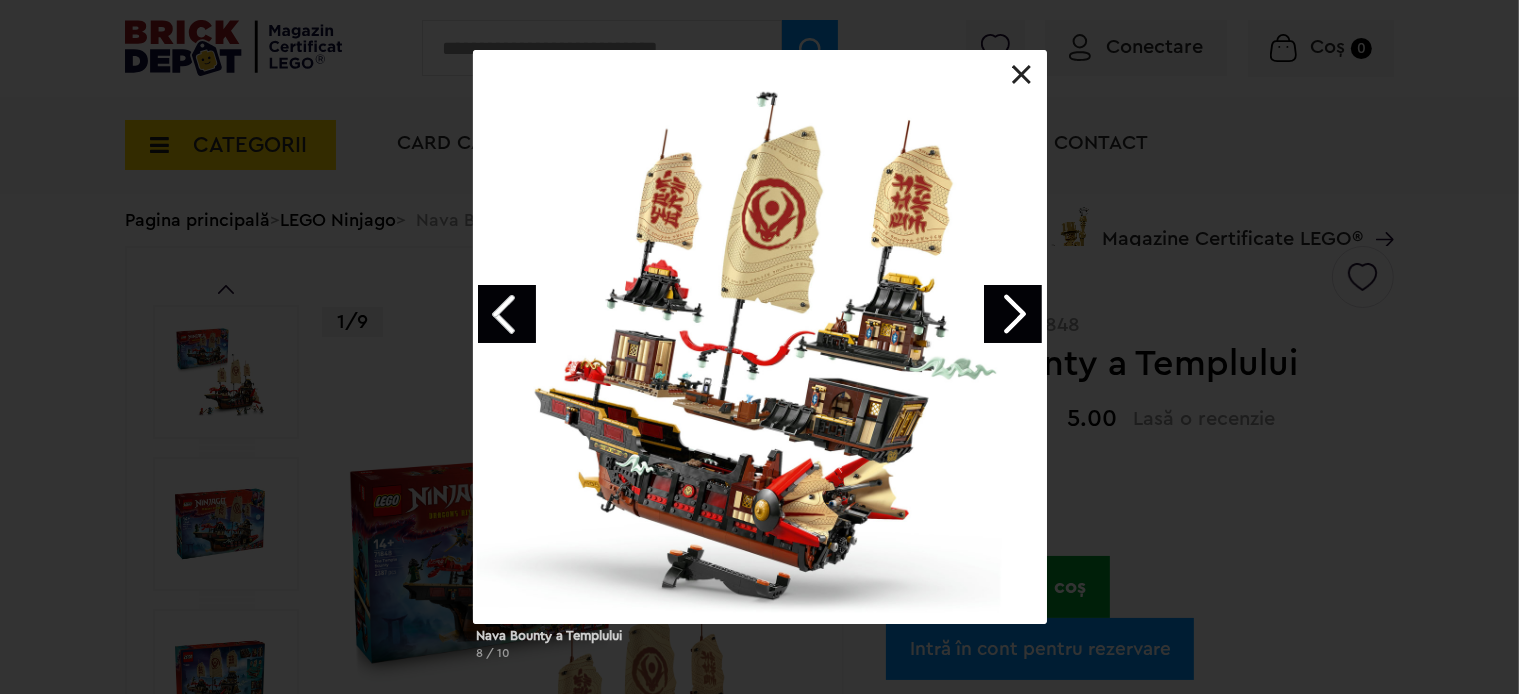 click at bounding box center [1013, 314] 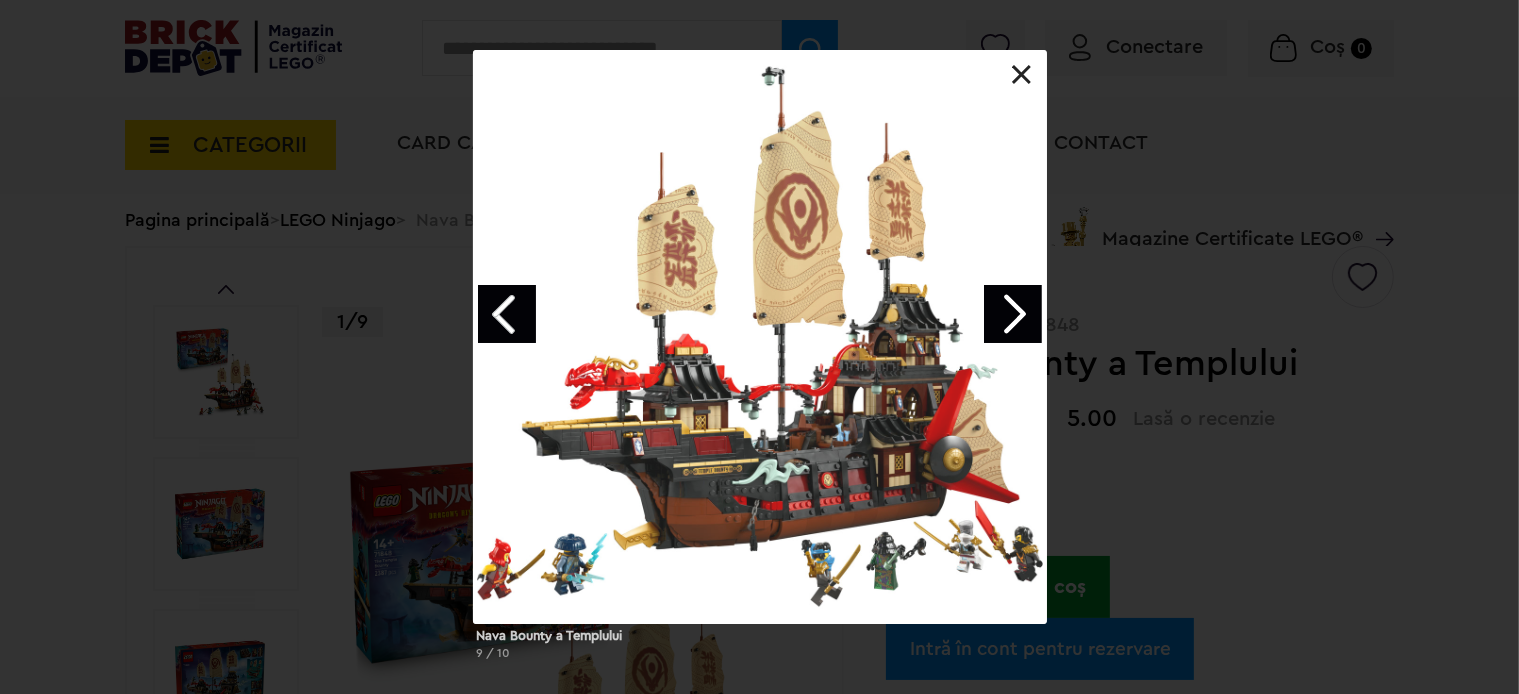 click at bounding box center (1013, 314) 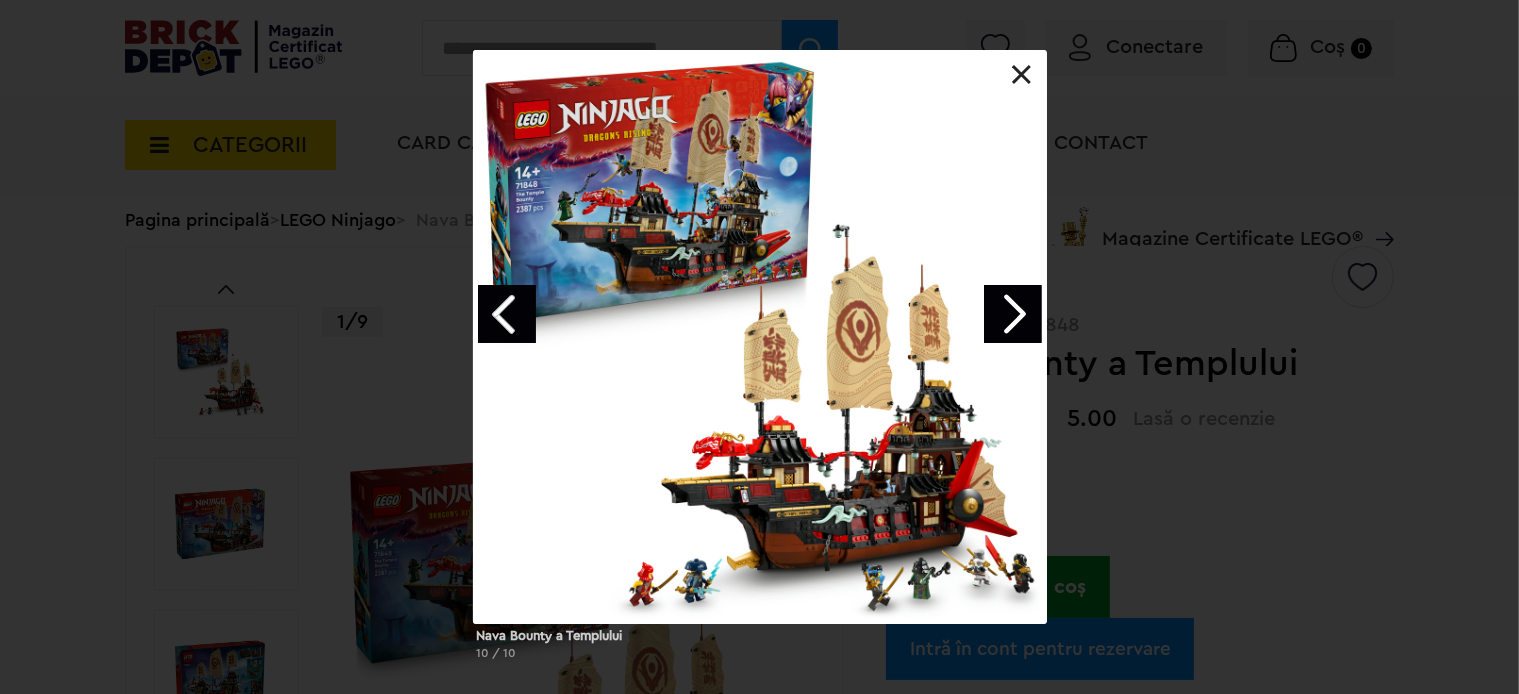 click at bounding box center (1013, 314) 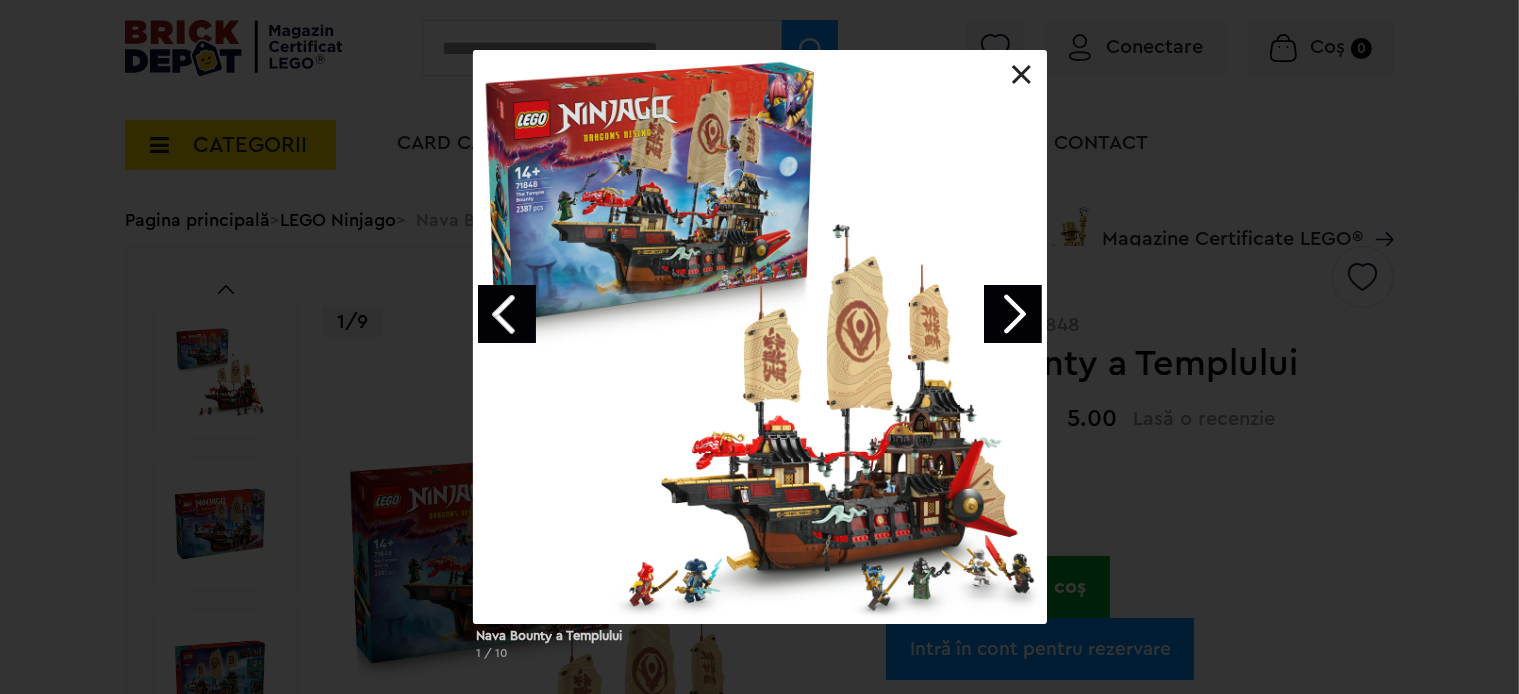 click at bounding box center [1013, 314] 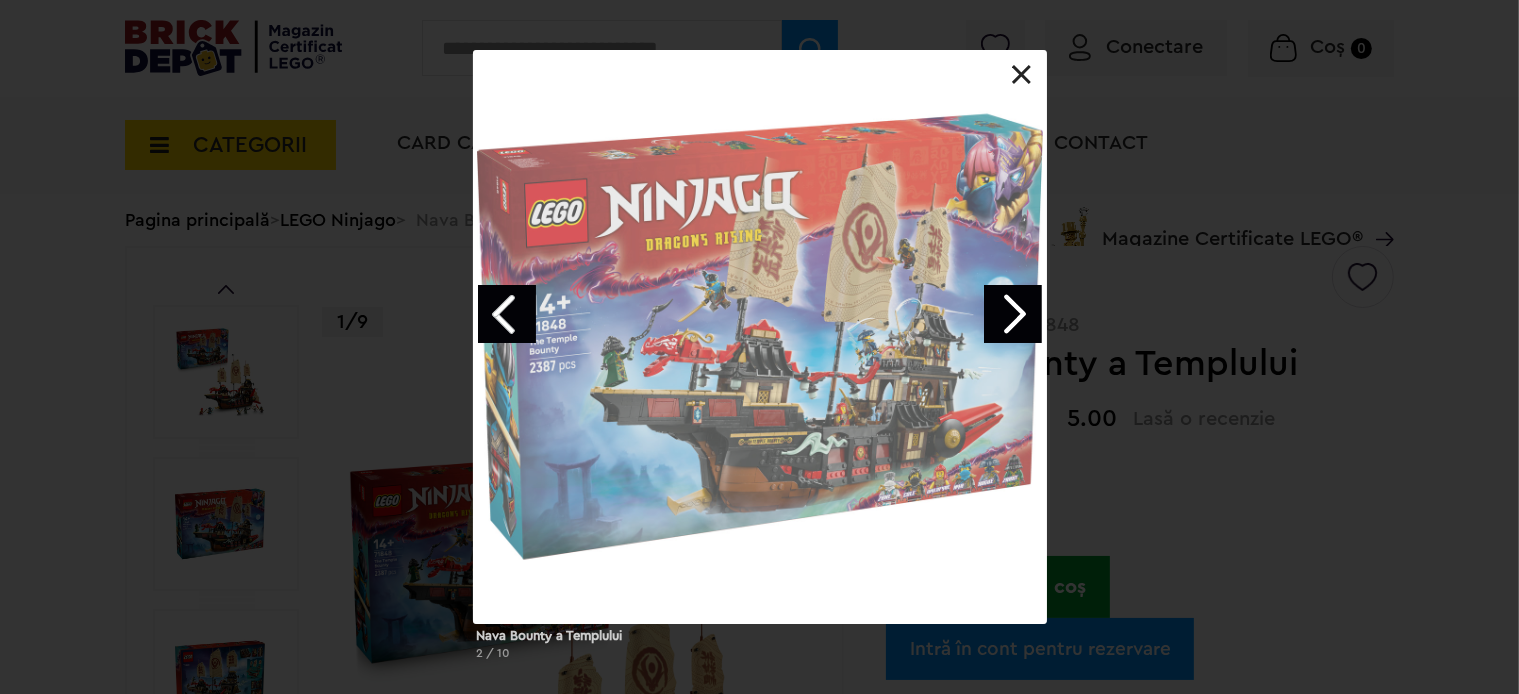 click at bounding box center [1013, 314] 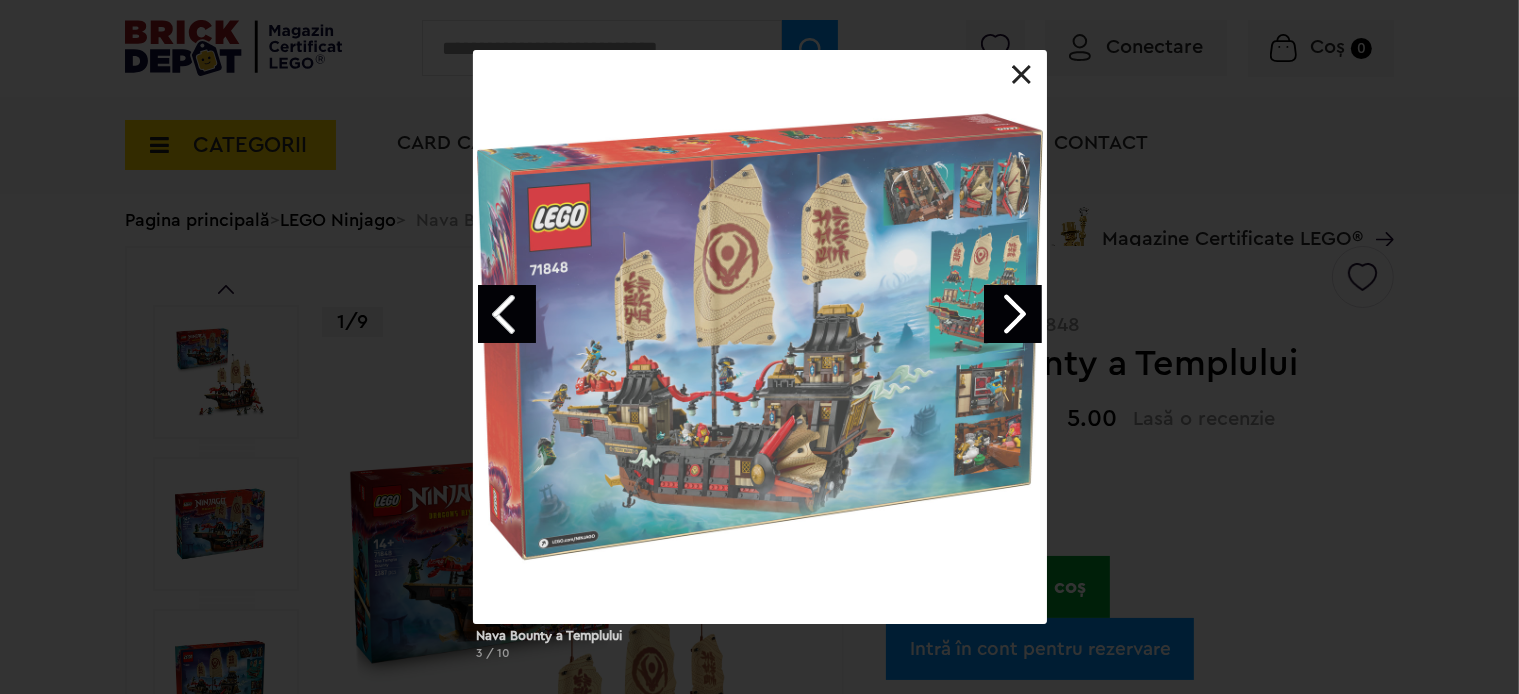 click at bounding box center [1013, 314] 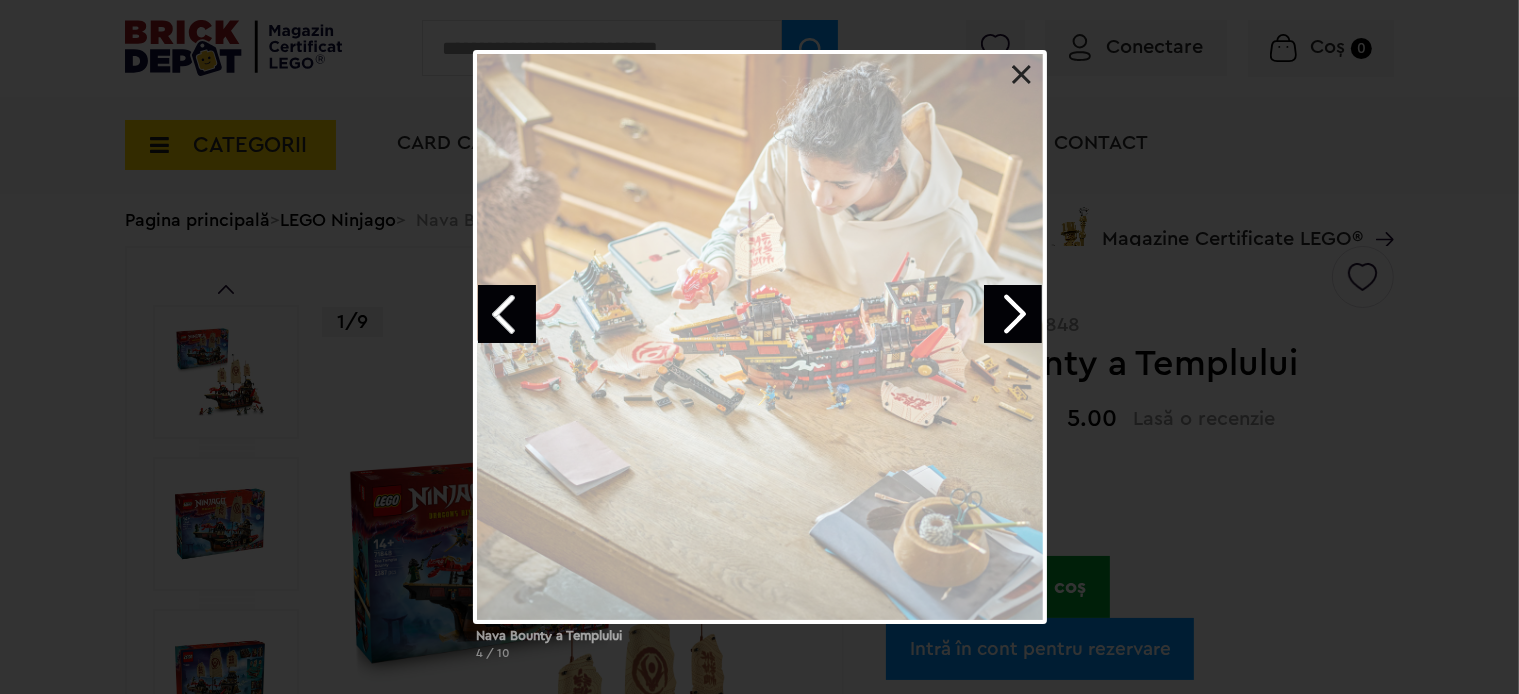 click on "Nava Bounty a Templului 4 / 10" at bounding box center [759, 363] 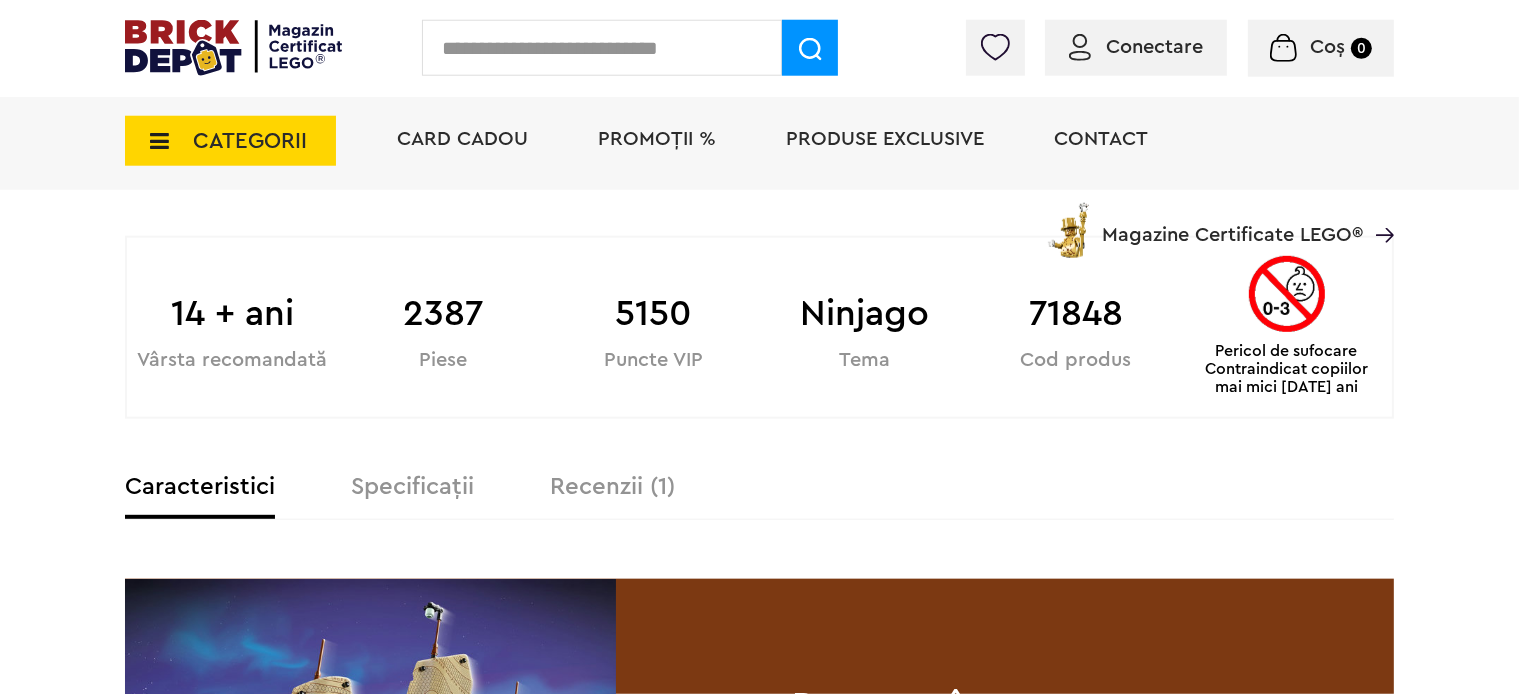 scroll, scrollTop: 1230, scrollLeft: 0, axis: vertical 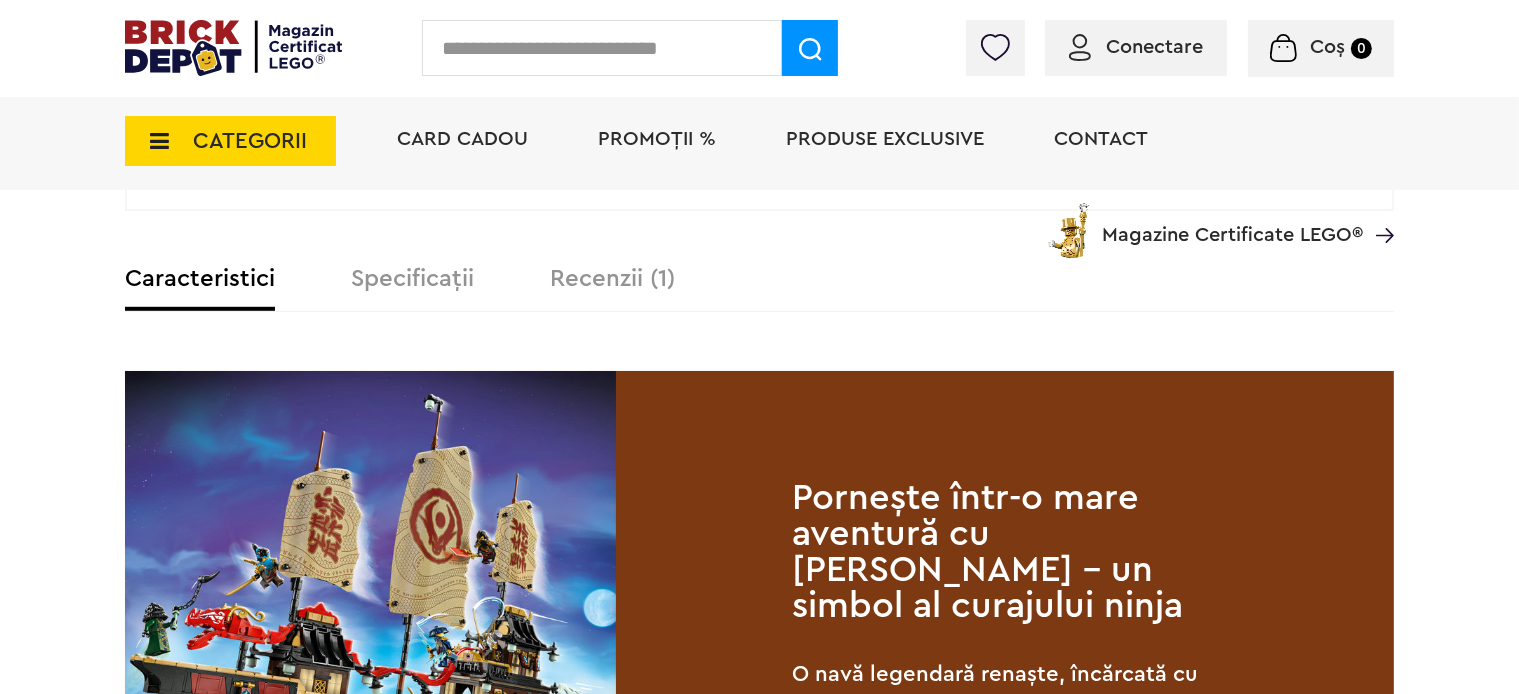 click on "Specificații" at bounding box center [412, 279] 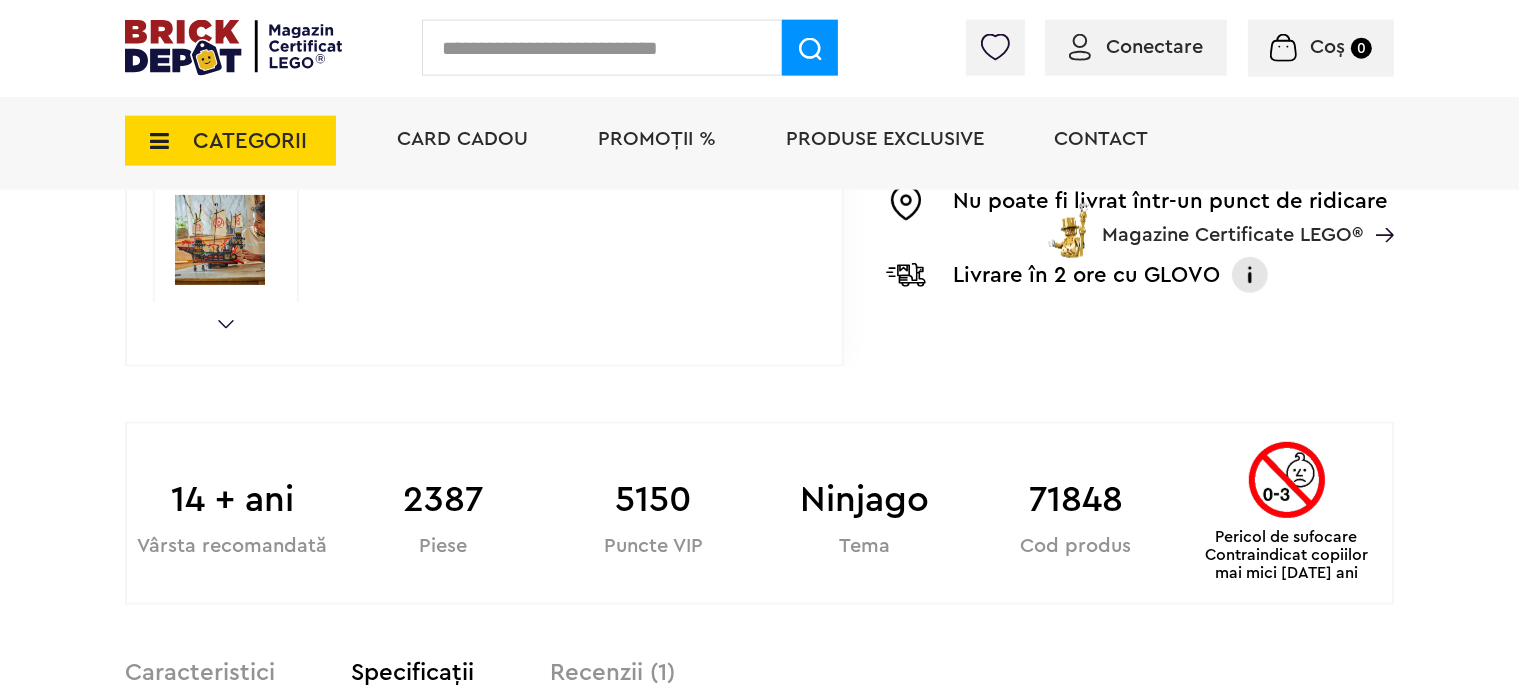 scroll, scrollTop: 837, scrollLeft: 0, axis: vertical 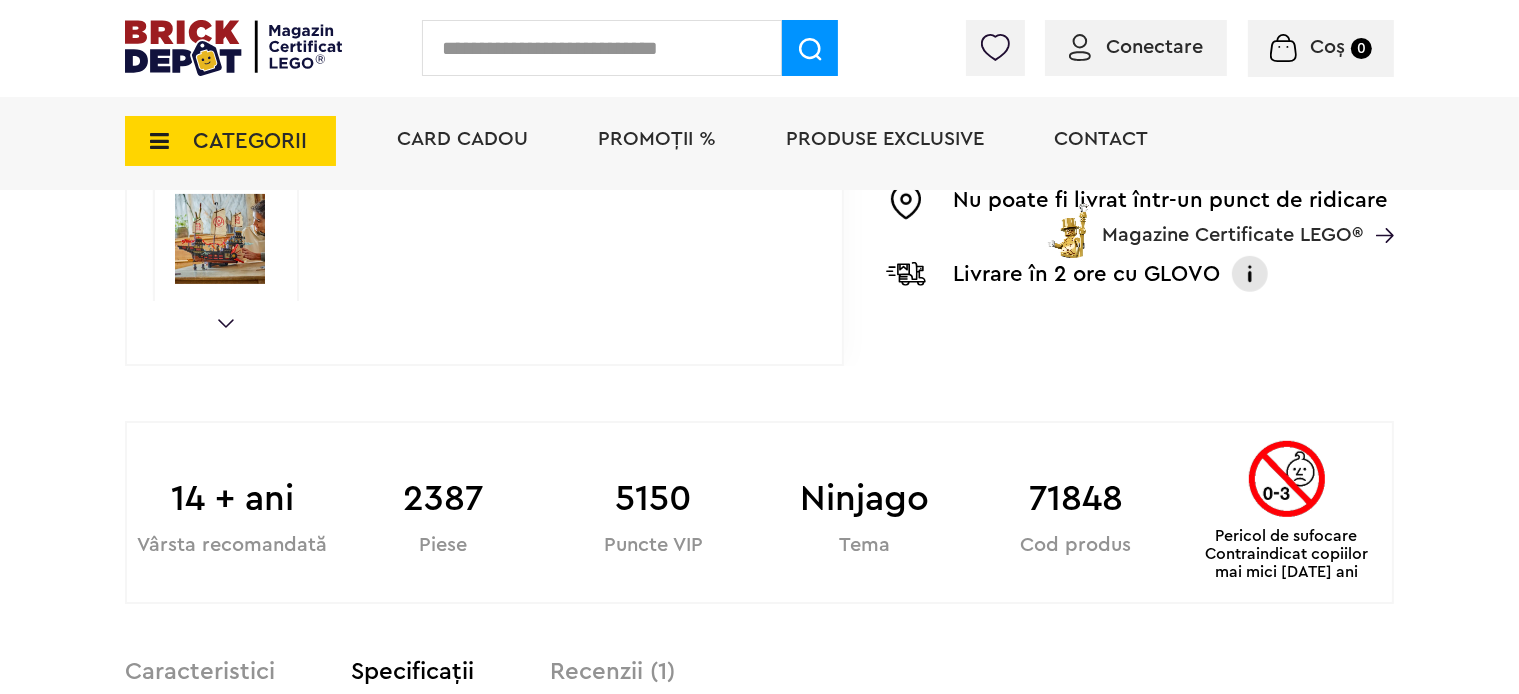 click on "71848" at bounding box center [1075, 499] 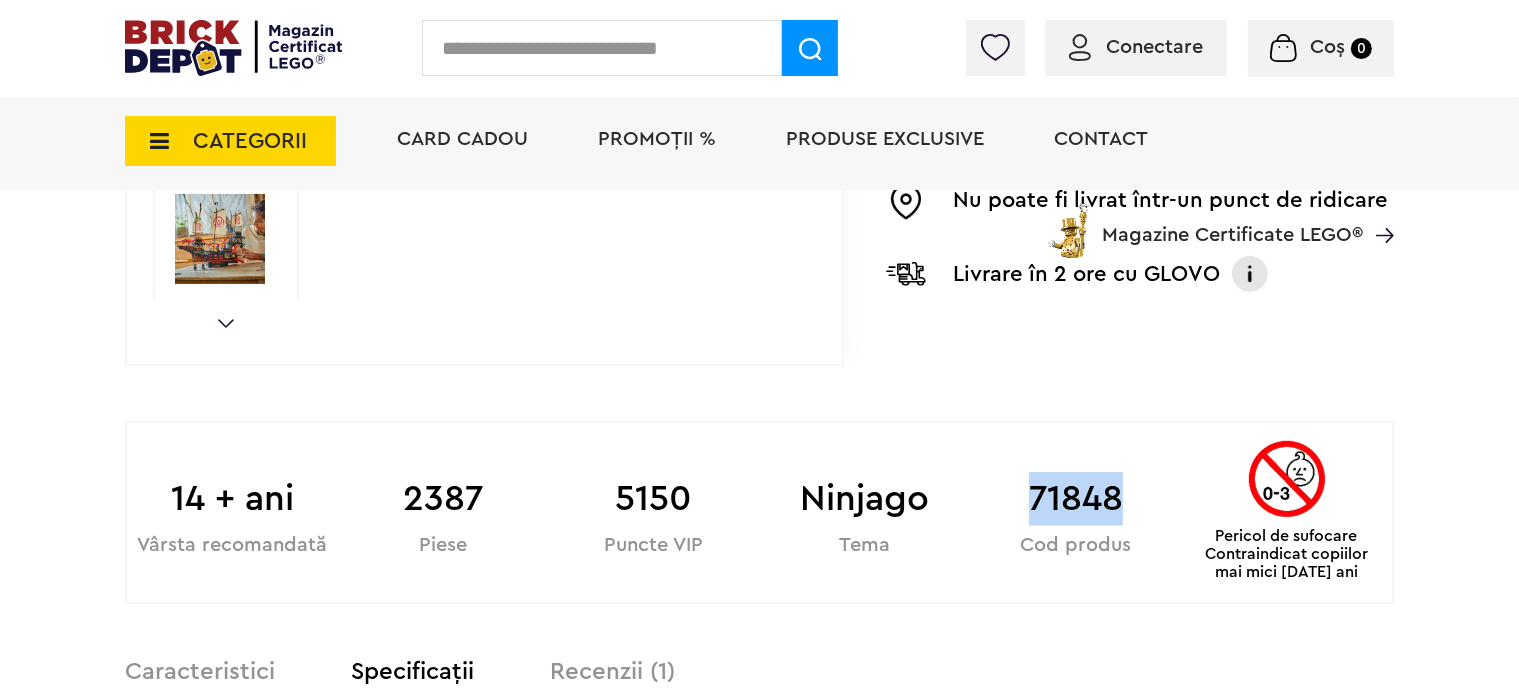 click on "71848" at bounding box center [1075, 499] 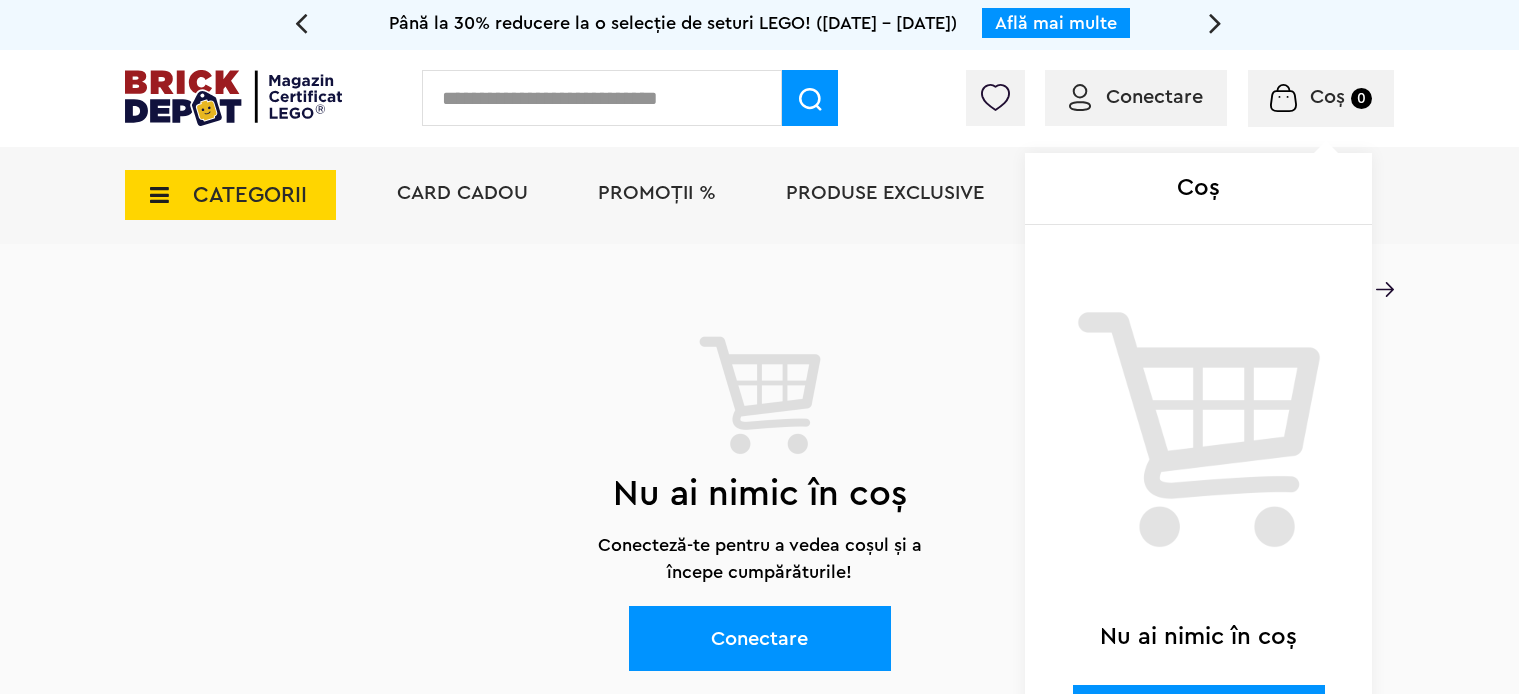 scroll, scrollTop: 0, scrollLeft: 0, axis: both 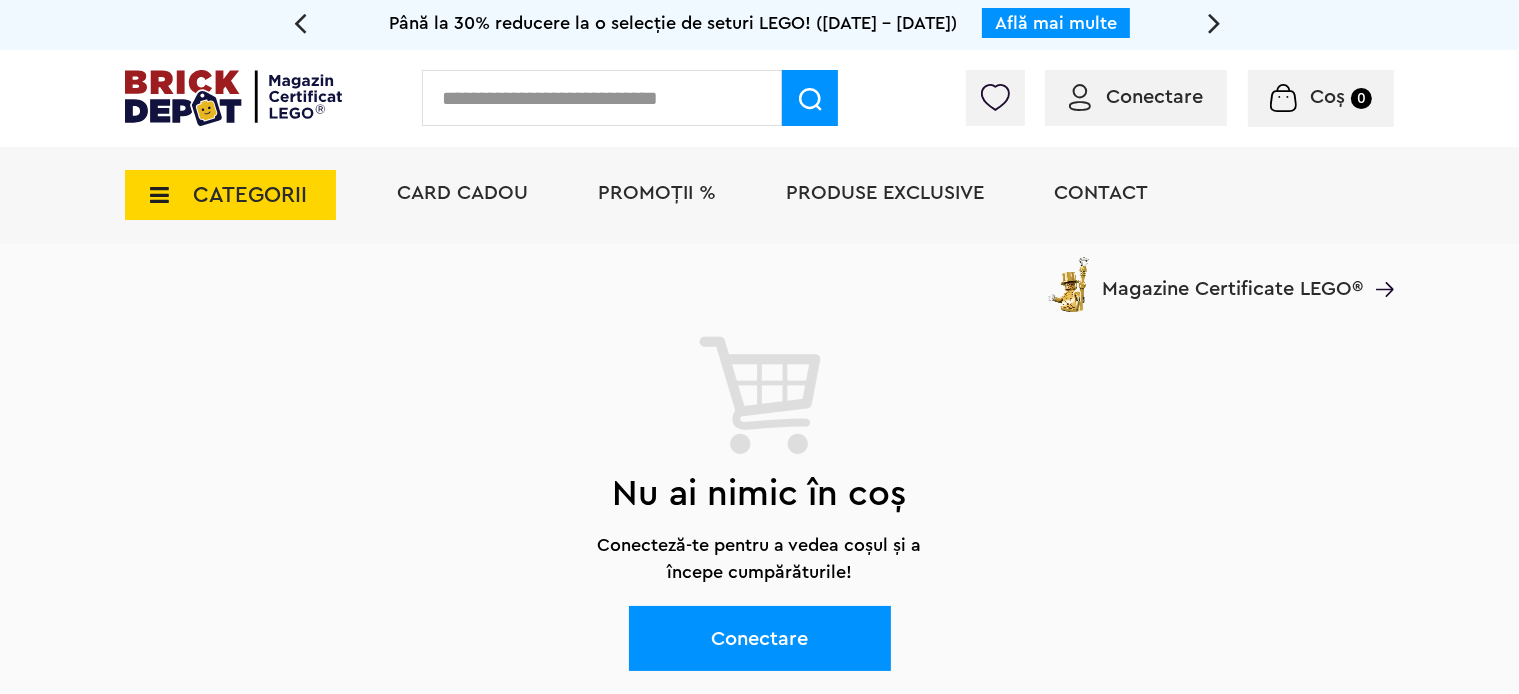 click on "Conectare" at bounding box center (1154, 97) 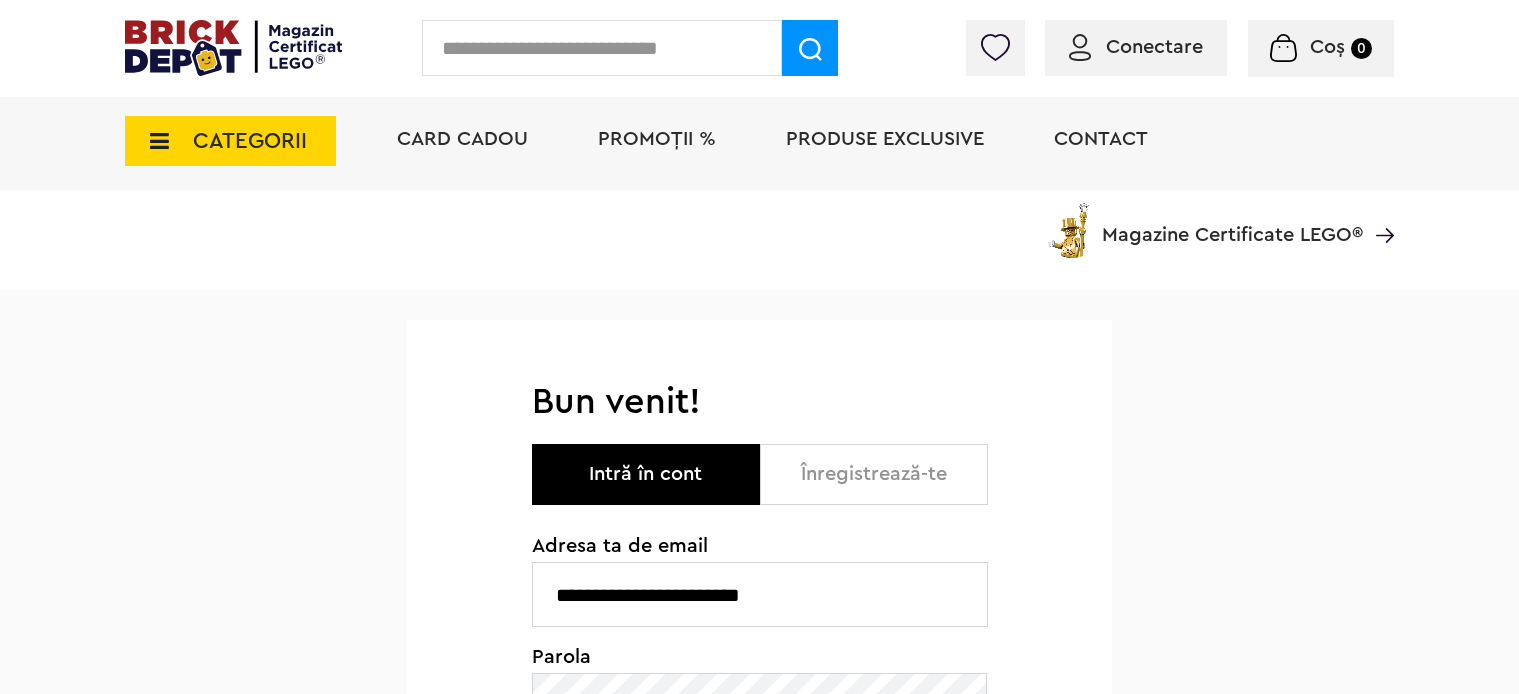 scroll, scrollTop: 393, scrollLeft: 0, axis: vertical 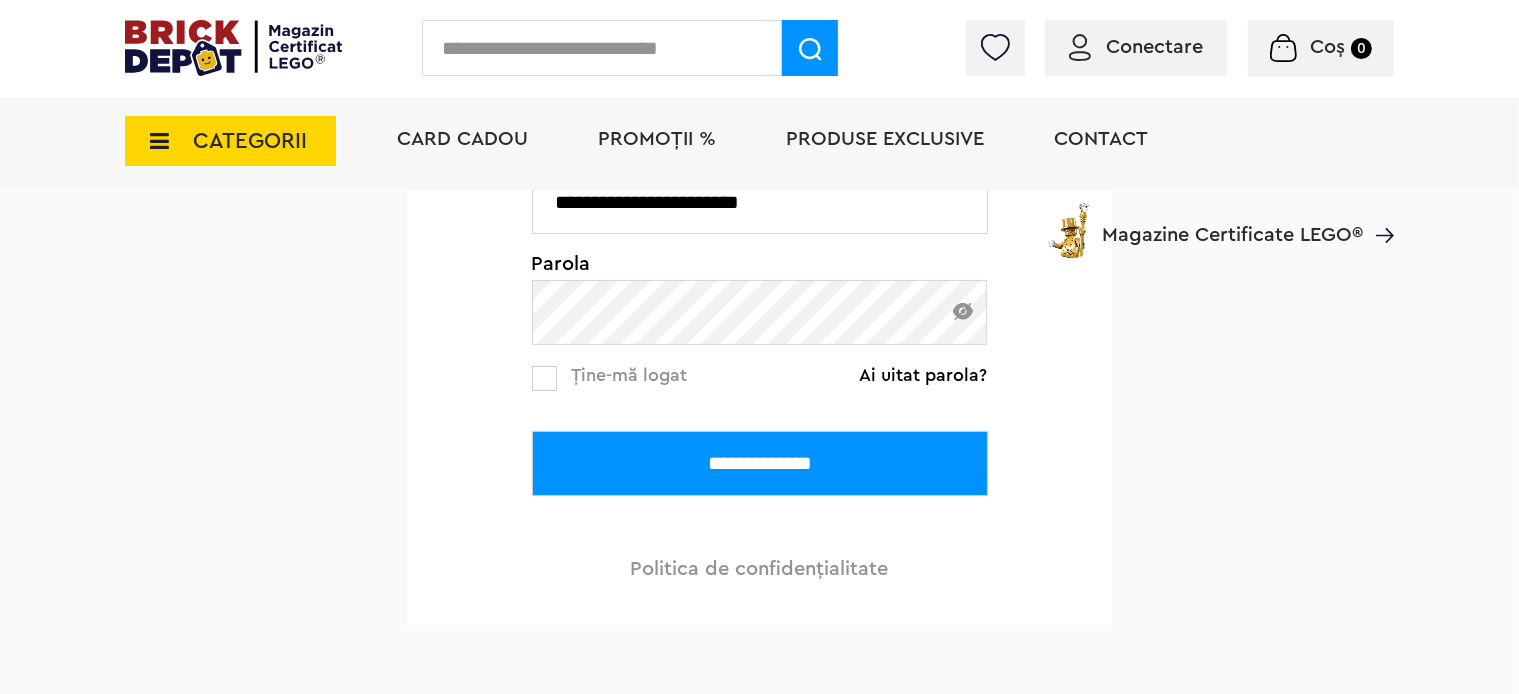 click on "**********" at bounding box center [759, 306] 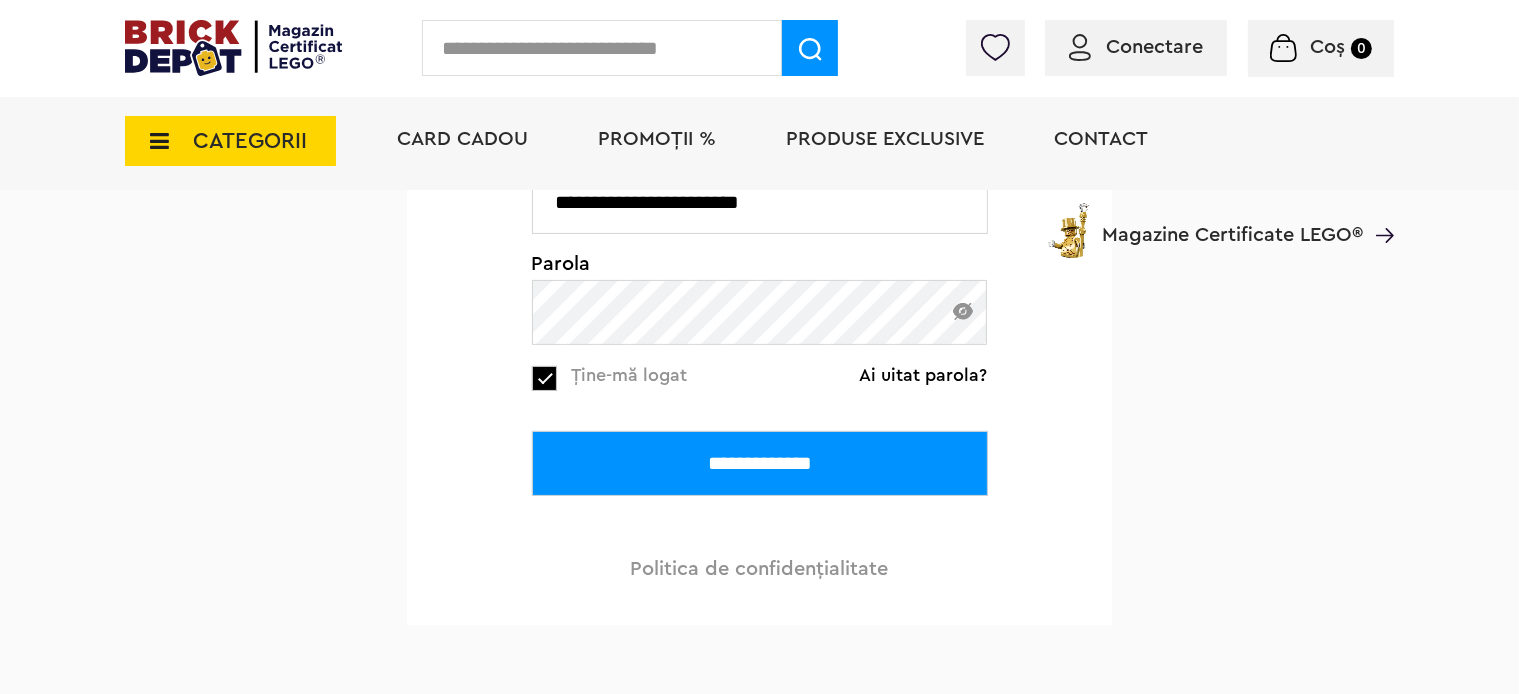 click on "**********" at bounding box center (760, 463) 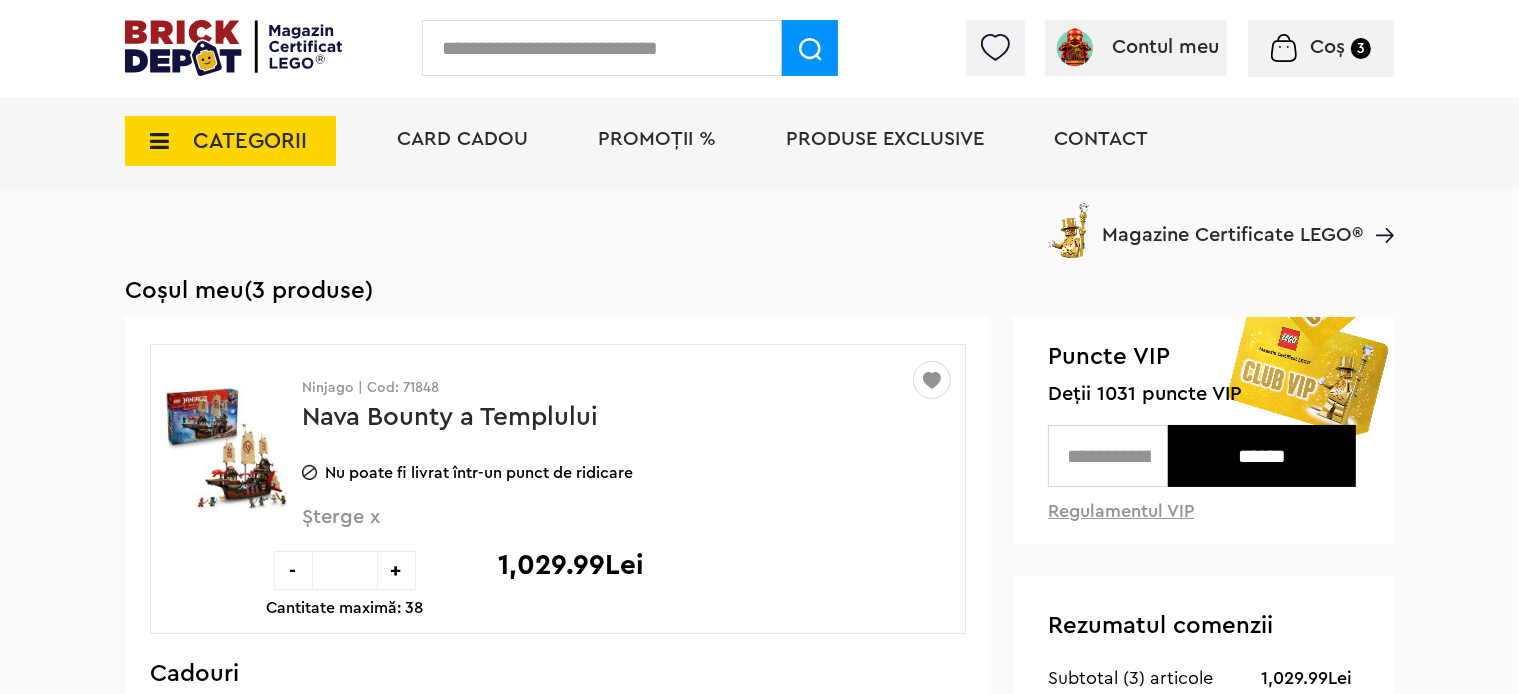 scroll, scrollTop: 0, scrollLeft: 0, axis: both 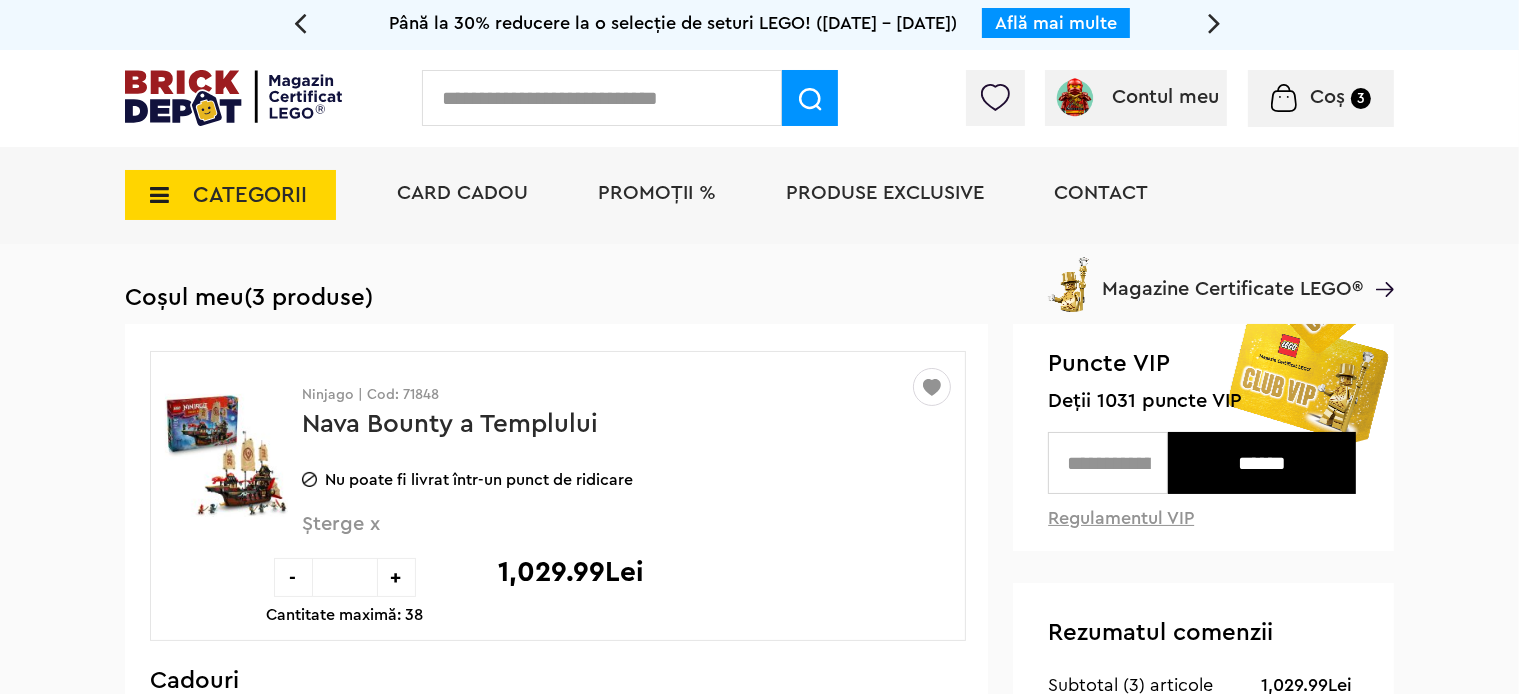 click at bounding box center (301, 22) 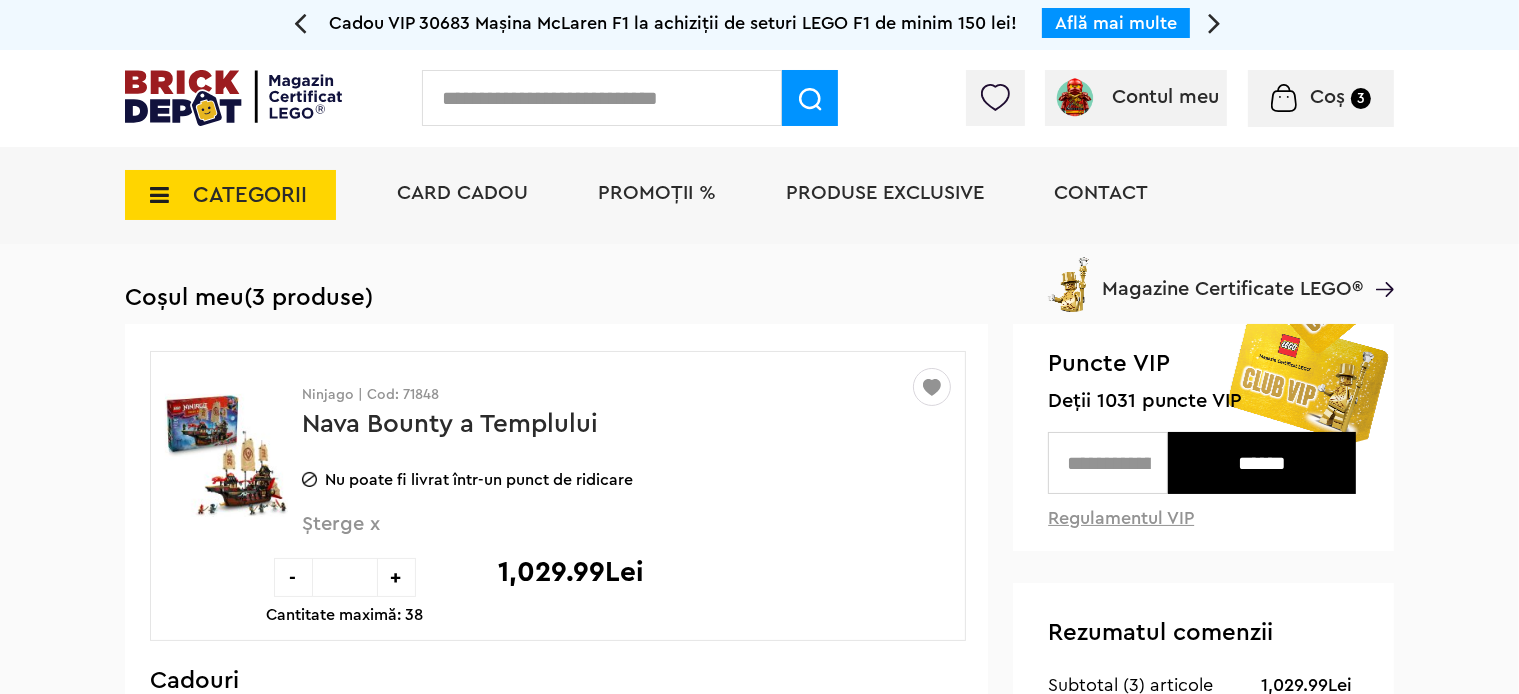 click at bounding box center (1215, 22) 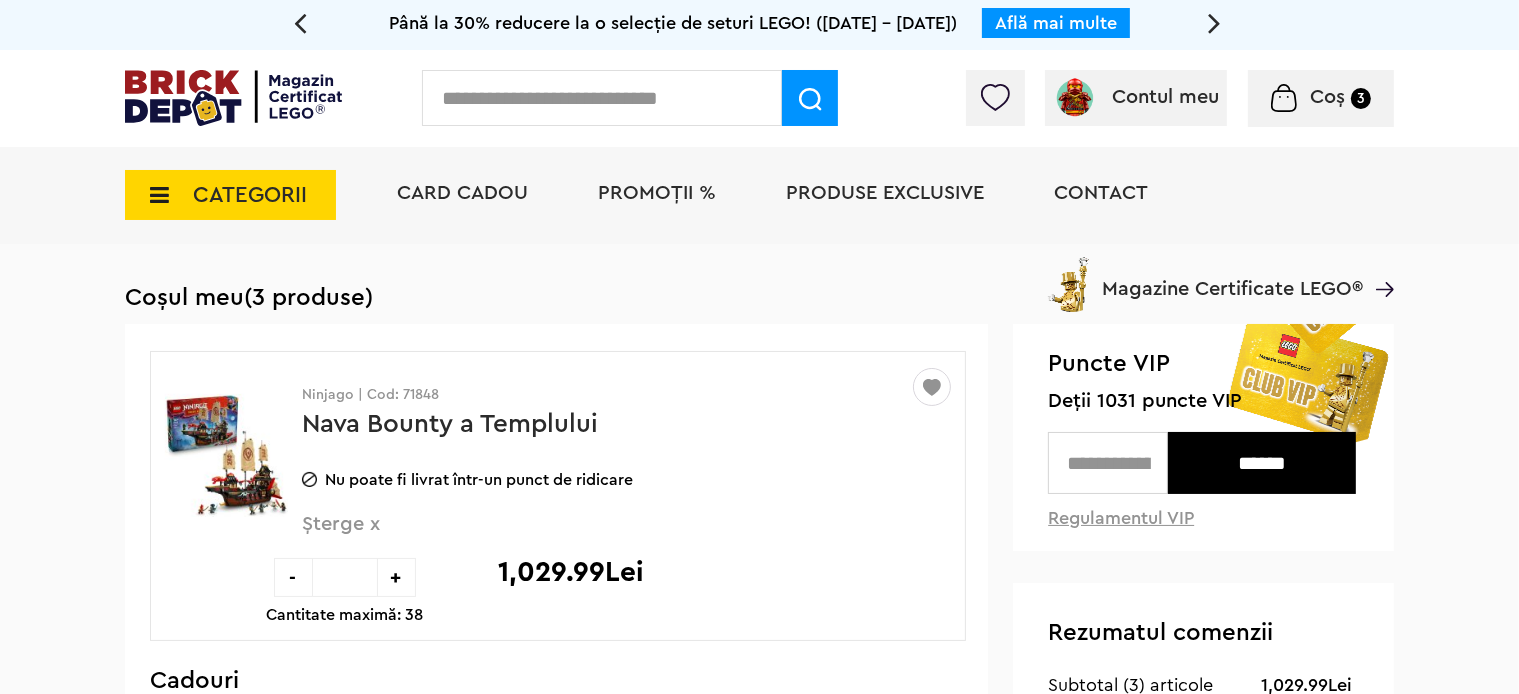click at bounding box center (1215, 22) 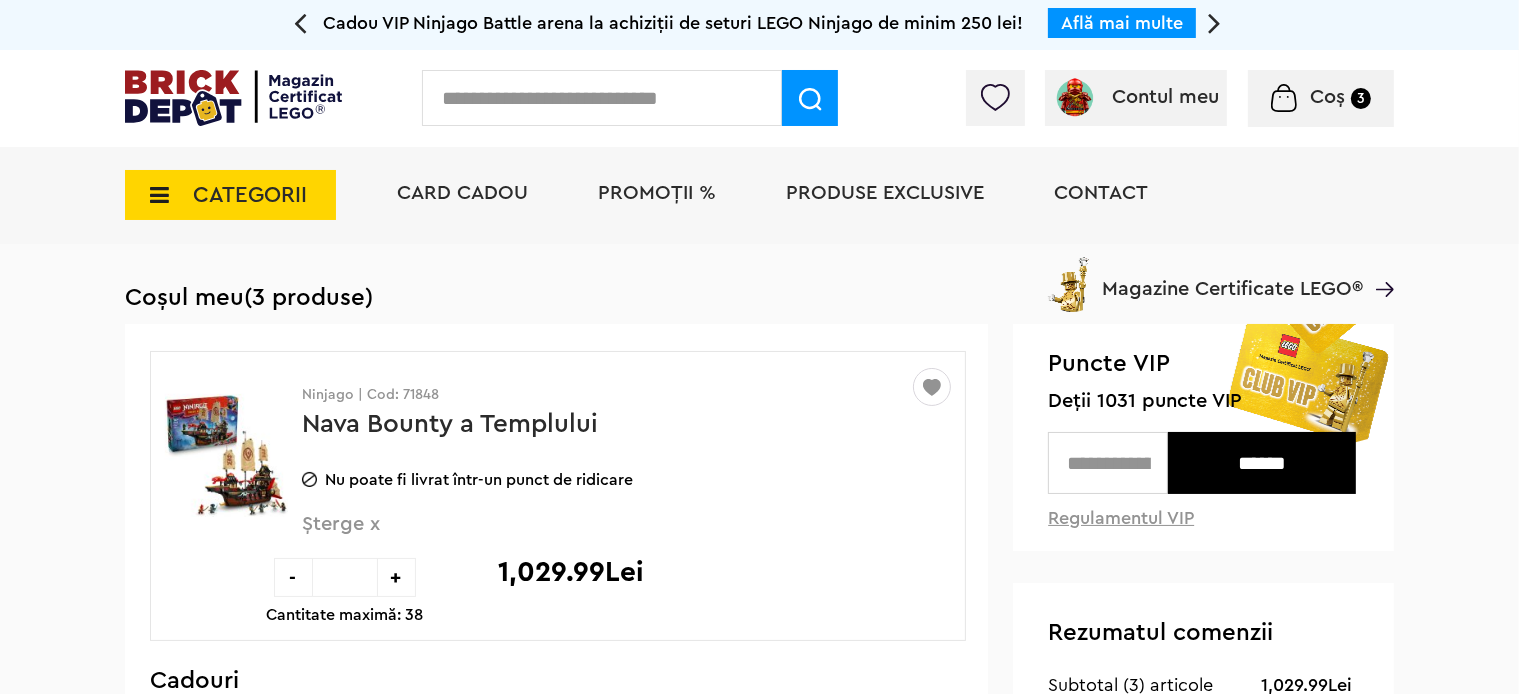 click at bounding box center [1215, 22] 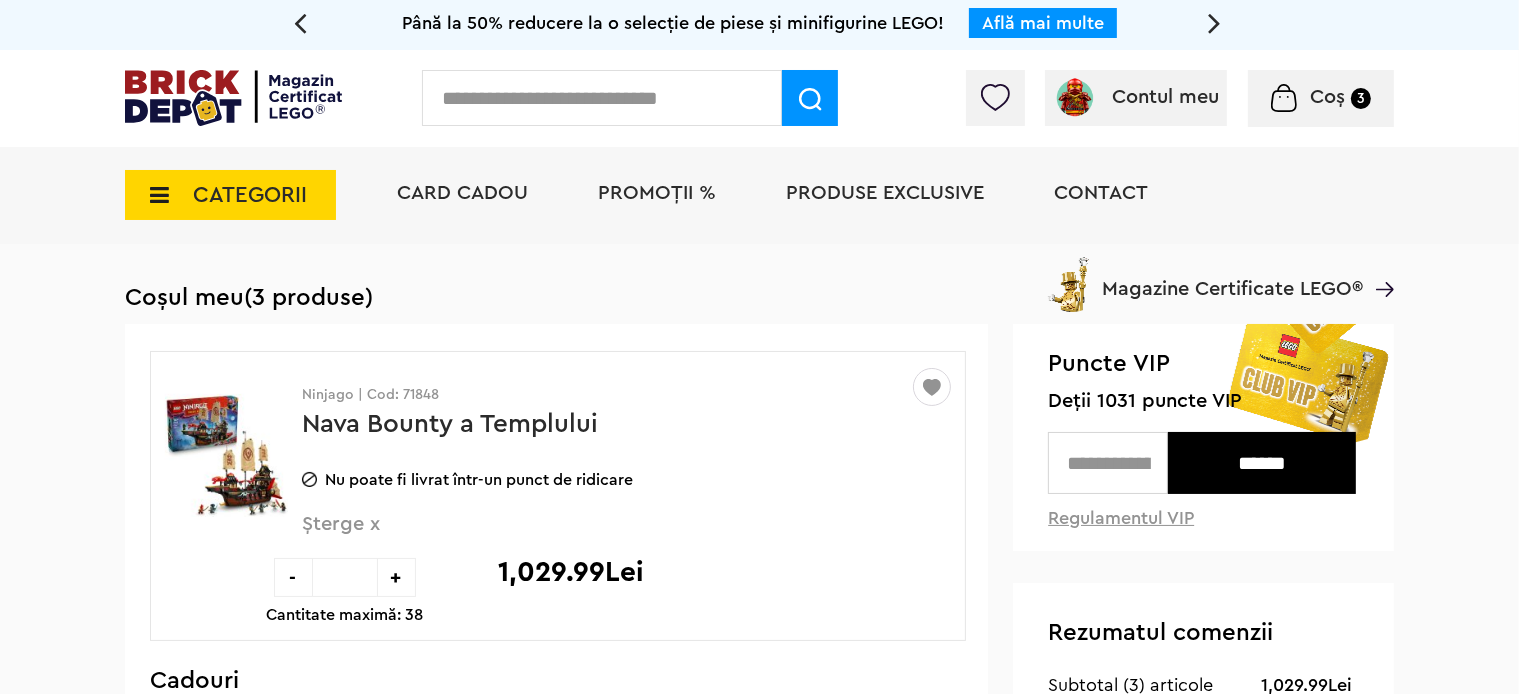 click at bounding box center (1215, 22) 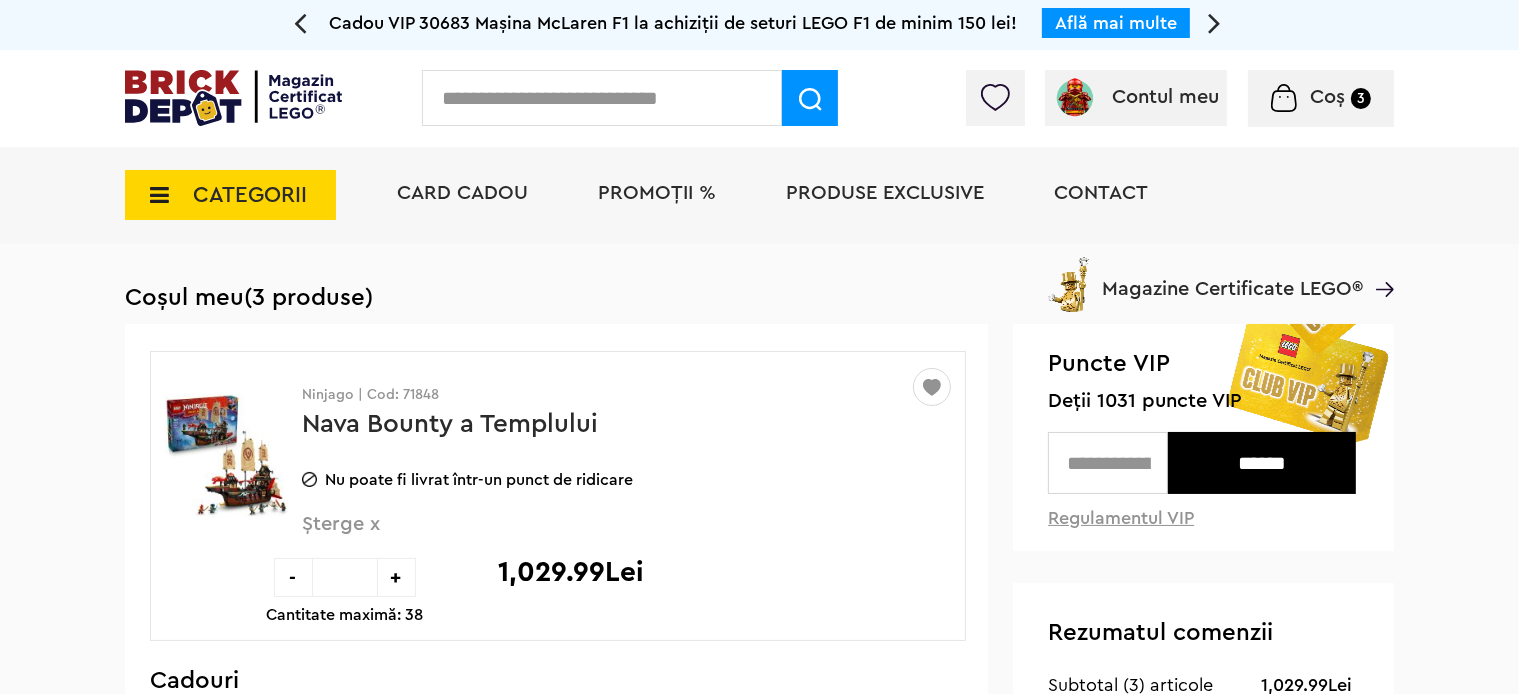 click at bounding box center (301, 22) 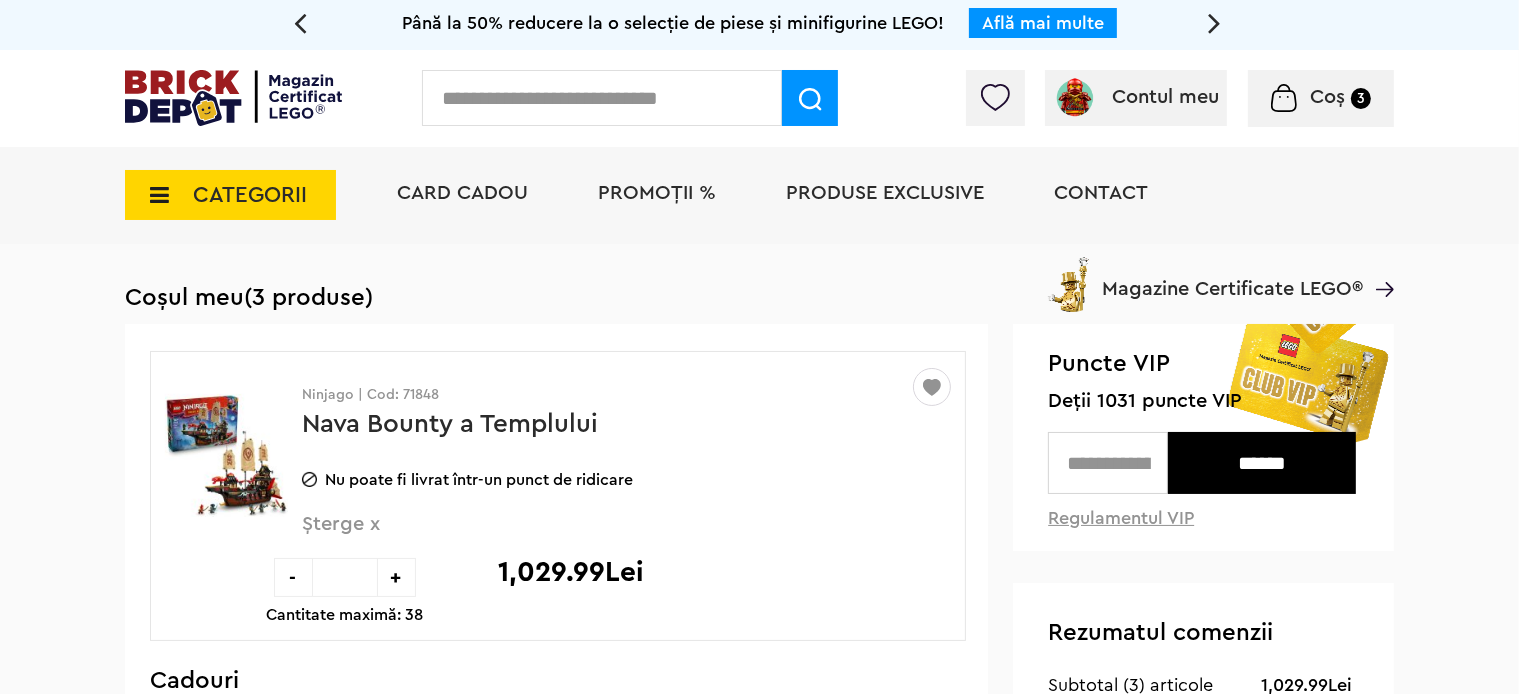 click at bounding box center (301, 22) 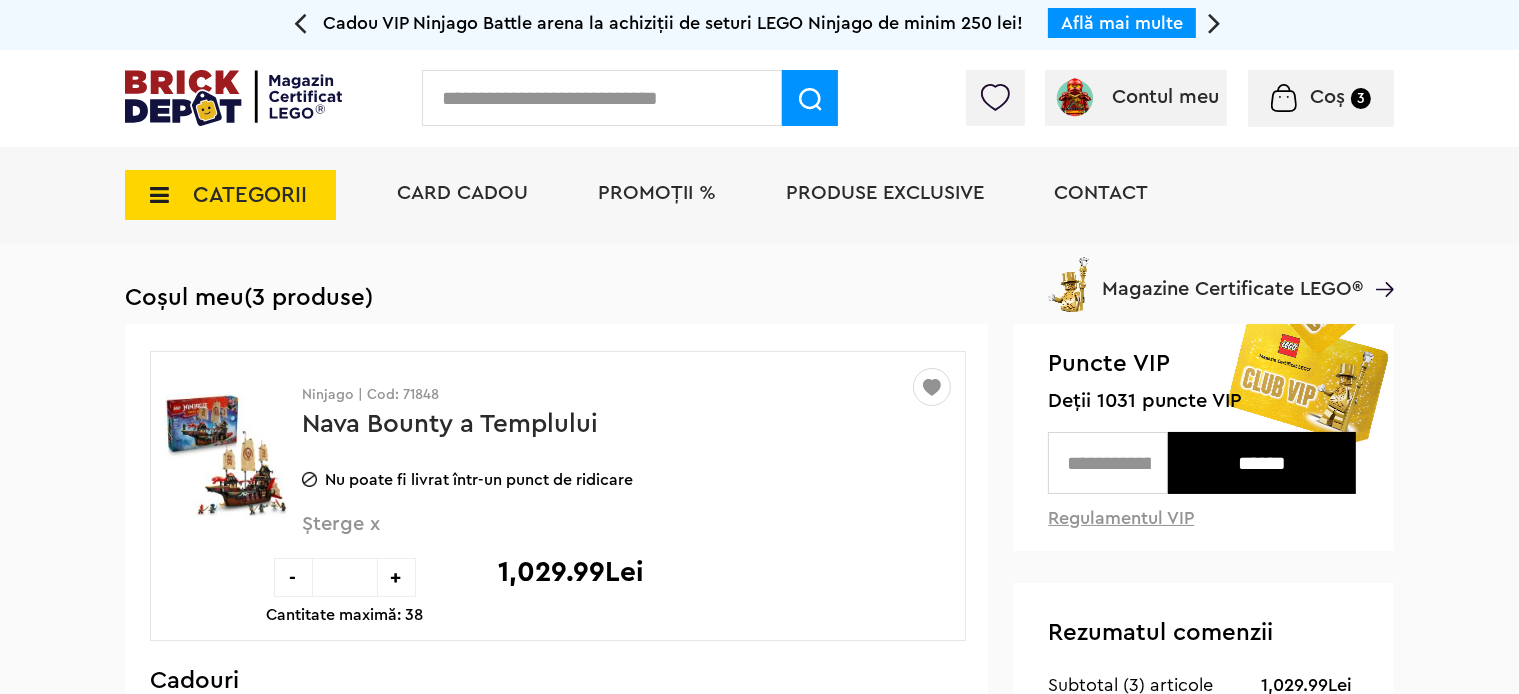 click on "Află mai multe" at bounding box center [1122, 23] 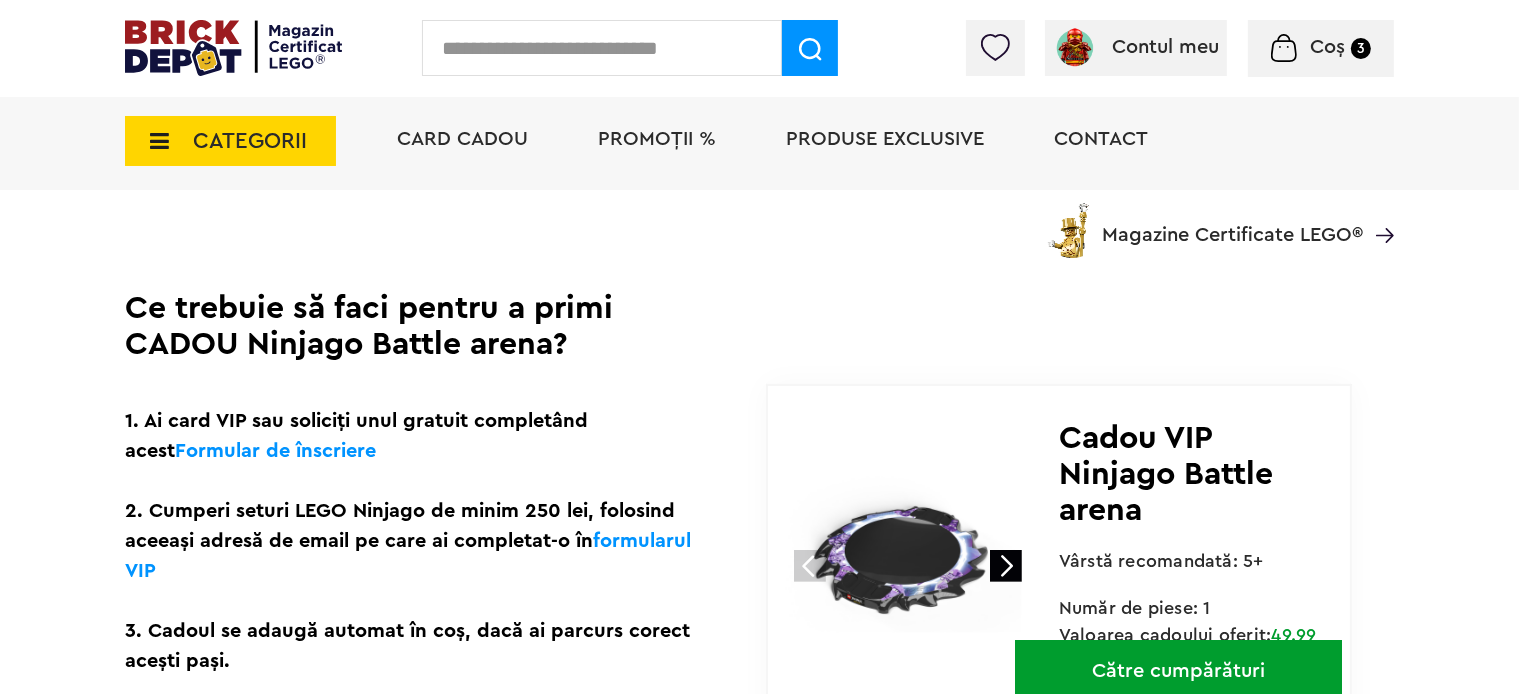 scroll, scrollTop: 590, scrollLeft: 0, axis: vertical 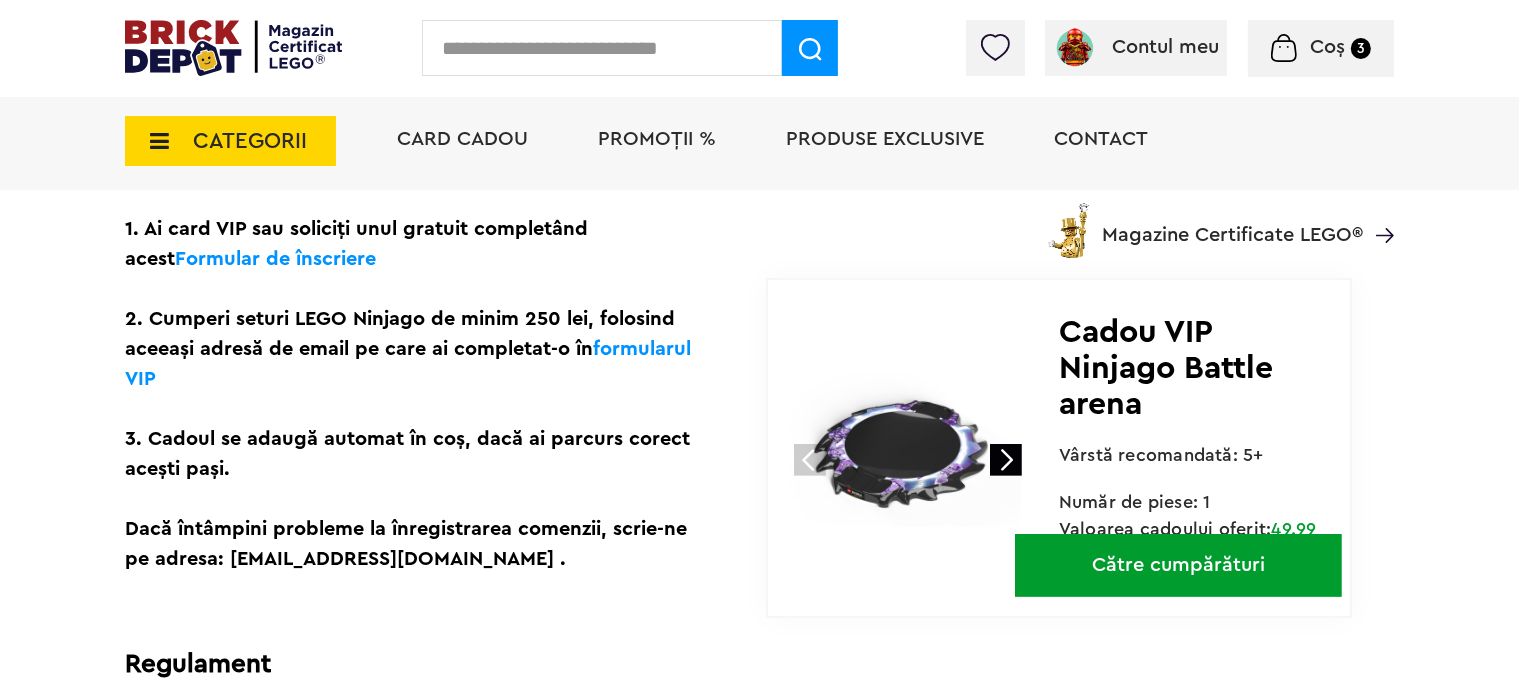 drag, startPoint x: 395, startPoint y: 313, endPoint x: 473, endPoint y: 466, distance: 171.73526 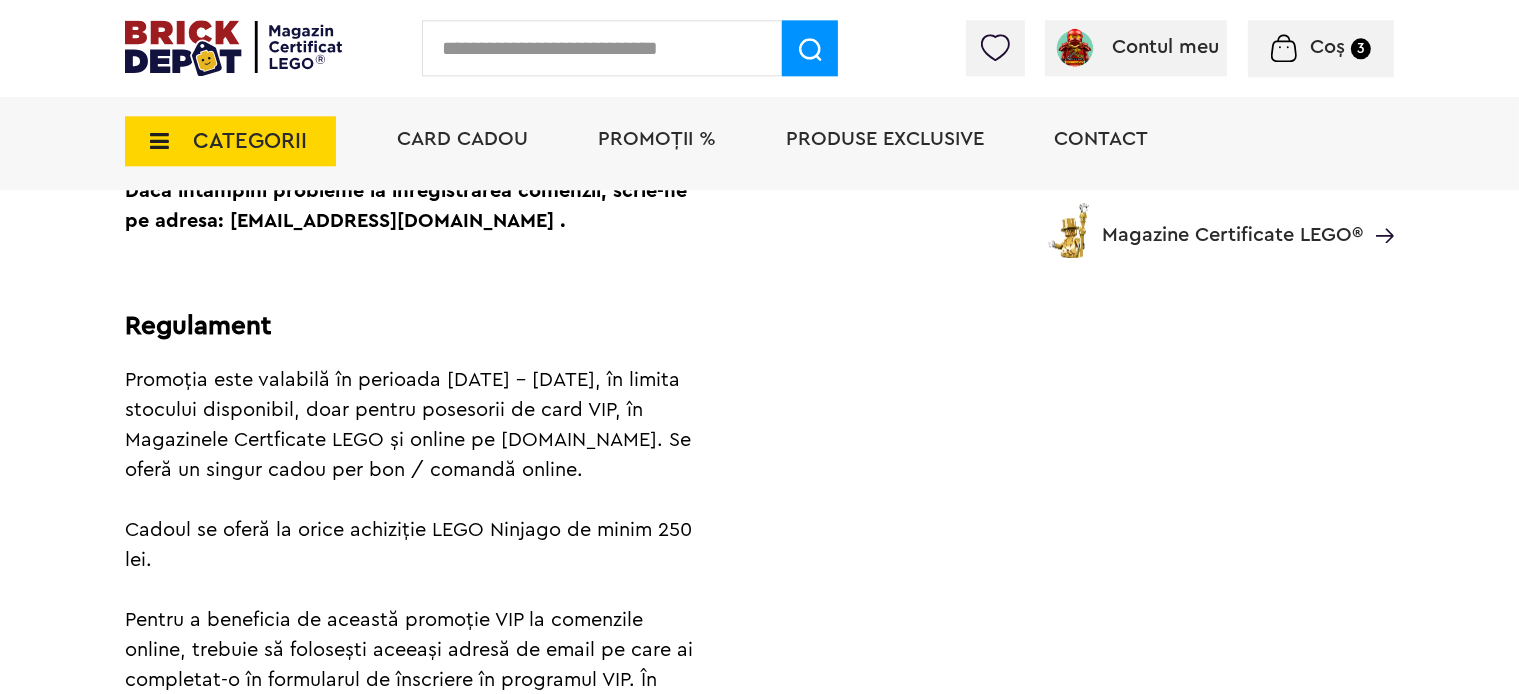 scroll, scrollTop: 787, scrollLeft: 0, axis: vertical 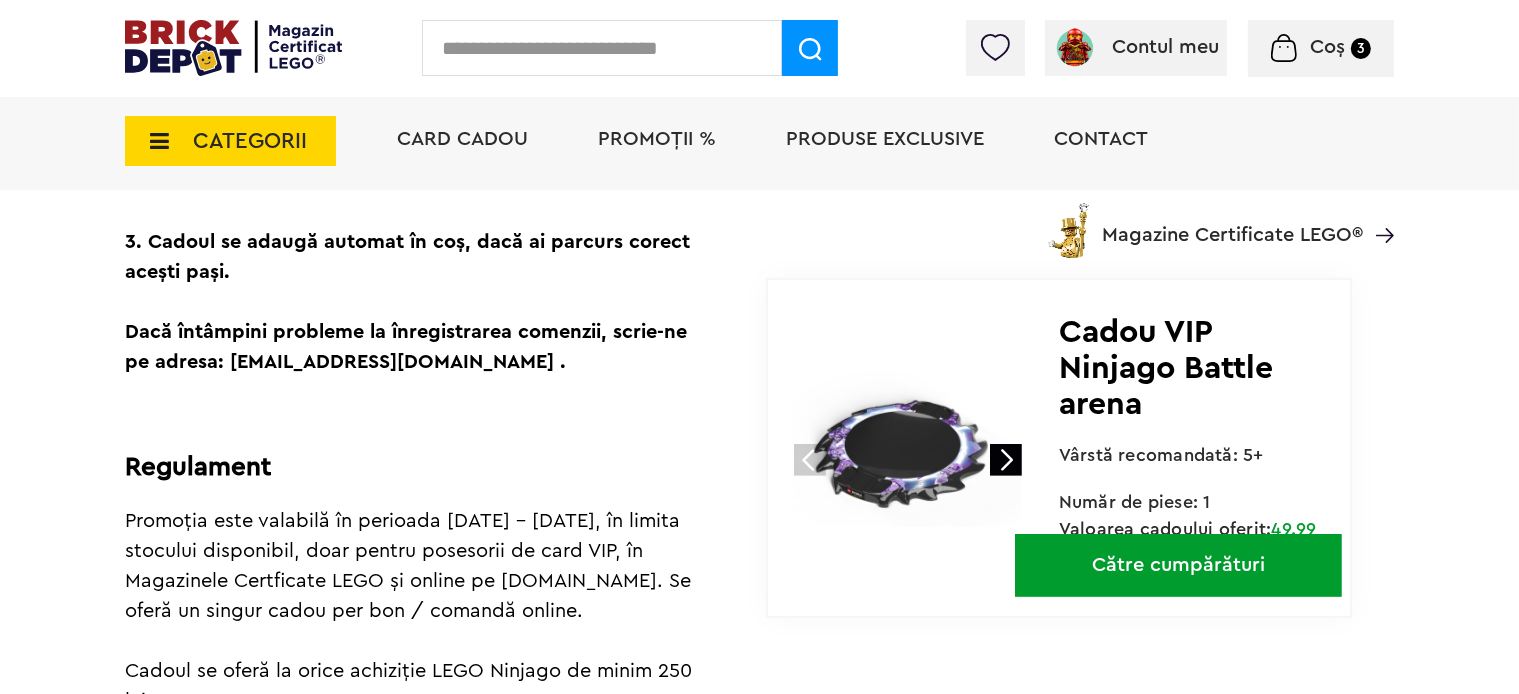 click on "Promoția este valabilă în perioada 30.06 - 27.07.2025, în limita stocului disponibil, doar pentru posesorii de card VIP, în Magazinele Certficate LEGO și online pe brickdepot.ro. Se oferă un singur cadou per bon / comandă online.
Cadoul se oferă la orice achiziție LEGO Ninjago de minim 250 lei.
Pentru a beneficia de această promoție VIP la comenzile online, trebuie să folosești aceeași adresă de email pe care ai completat-o în formularul de înscriere în programul VIP. În cazul în care ai completat greșit adresa de email în formularul de comandă VIP sau nu îți amintești exact adresa folosită pentru cardul VIP, te rugăm să ne contactezi pe adresa: comenzi@brickdepot.ro .
Cadoul se adaugă automat în coș atunci când sunt îndeplinite condițiile de participare la promoție, până la epuizarea stocului disponibil.
De reținut: Vei primi cadoul numai atunci când este vizibil în coșul de cumpărături și în mailul de confirmare a comenzii.
Formular de înscriere ." at bounding box center [417, 911] 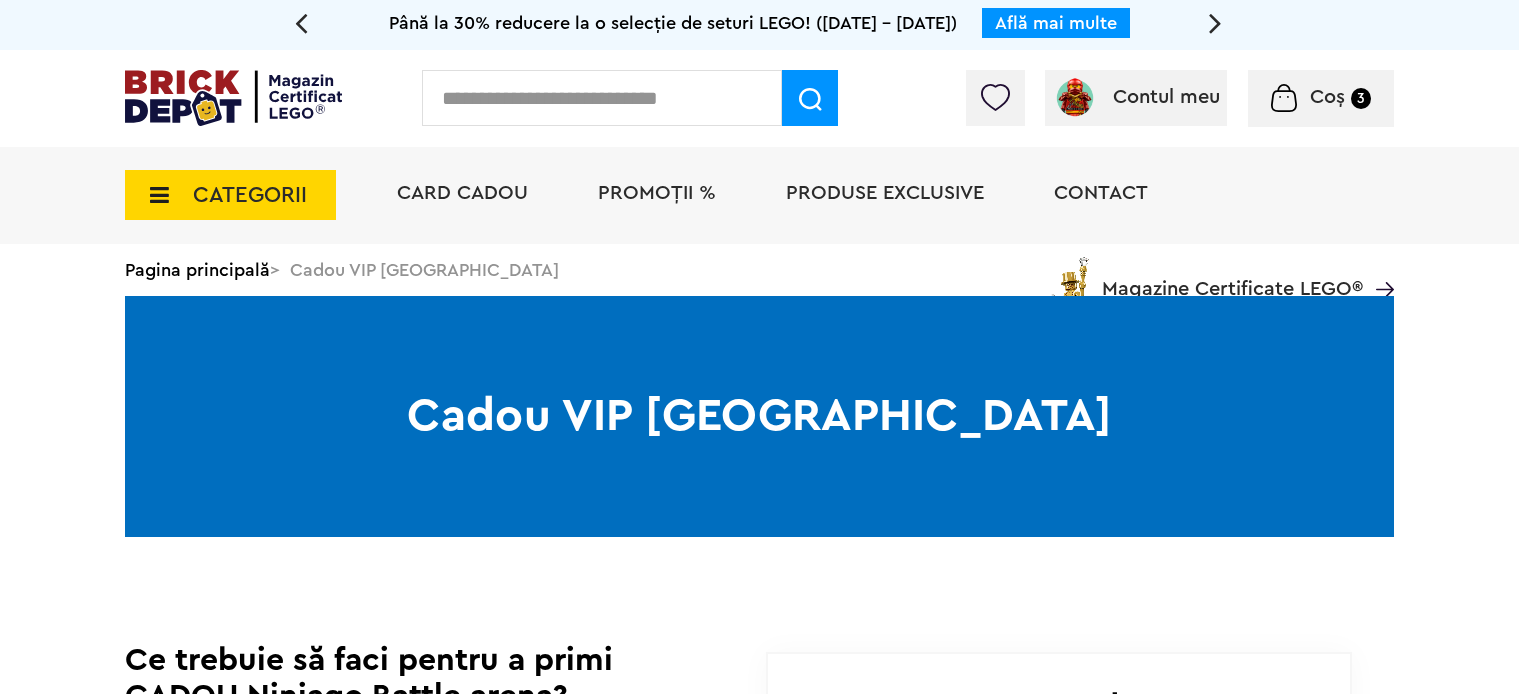 scroll, scrollTop: 0, scrollLeft: 0, axis: both 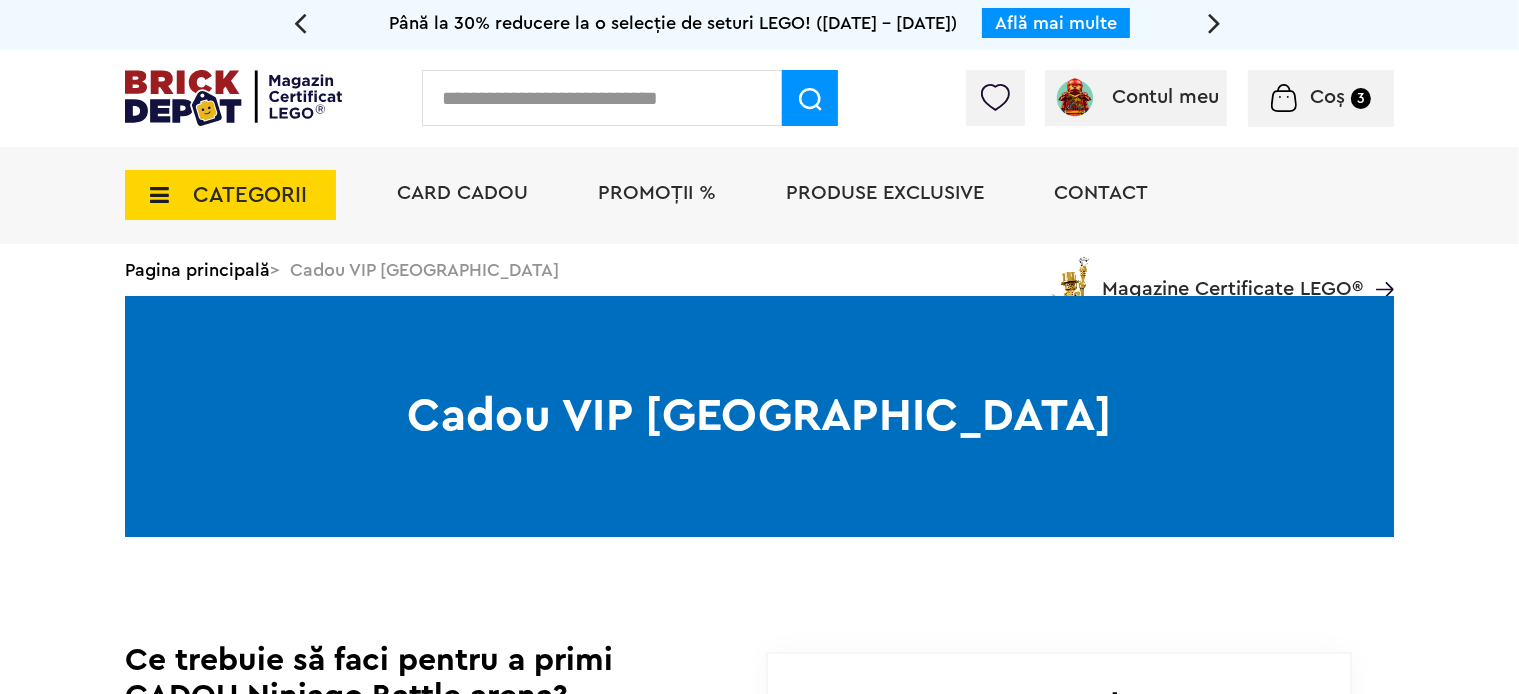 click on "Coș" at bounding box center [1327, 97] 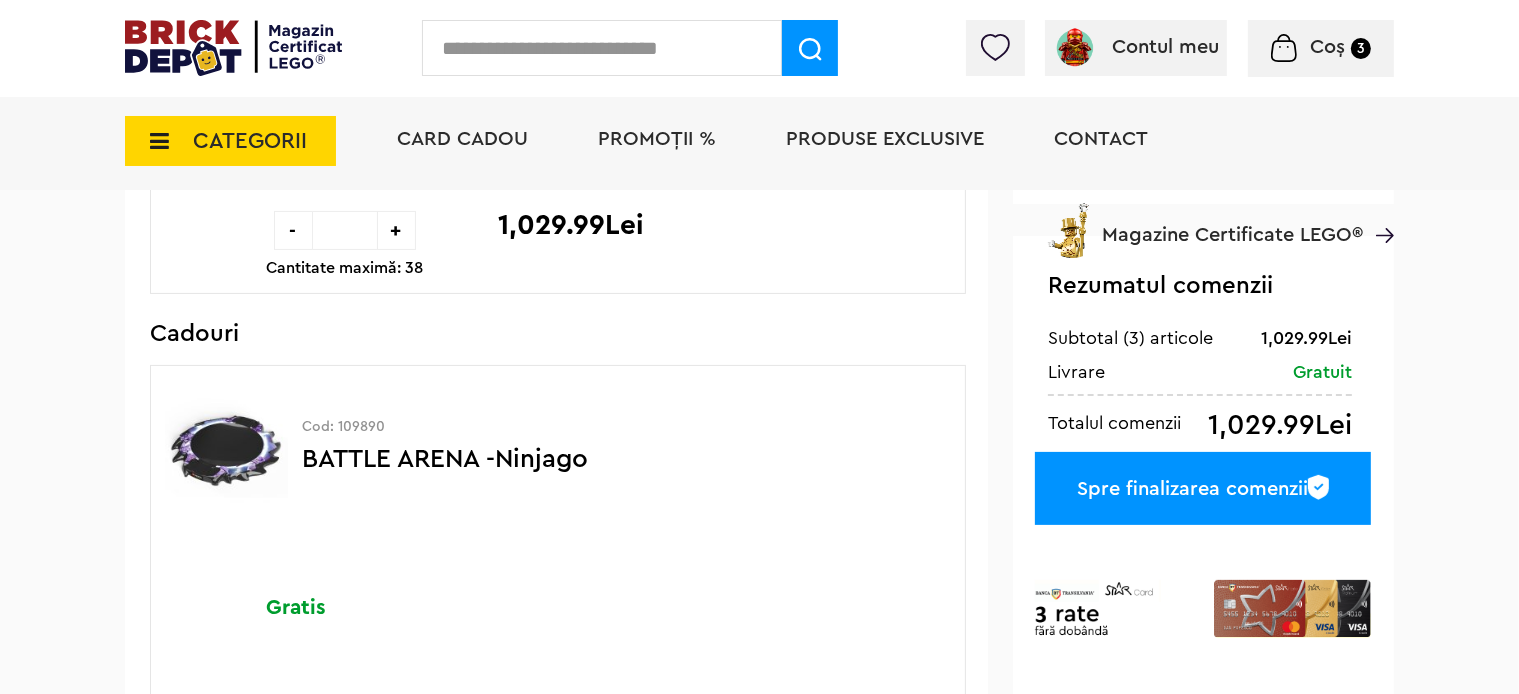 scroll, scrollTop: 0, scrollLeft: 0, axis: both 